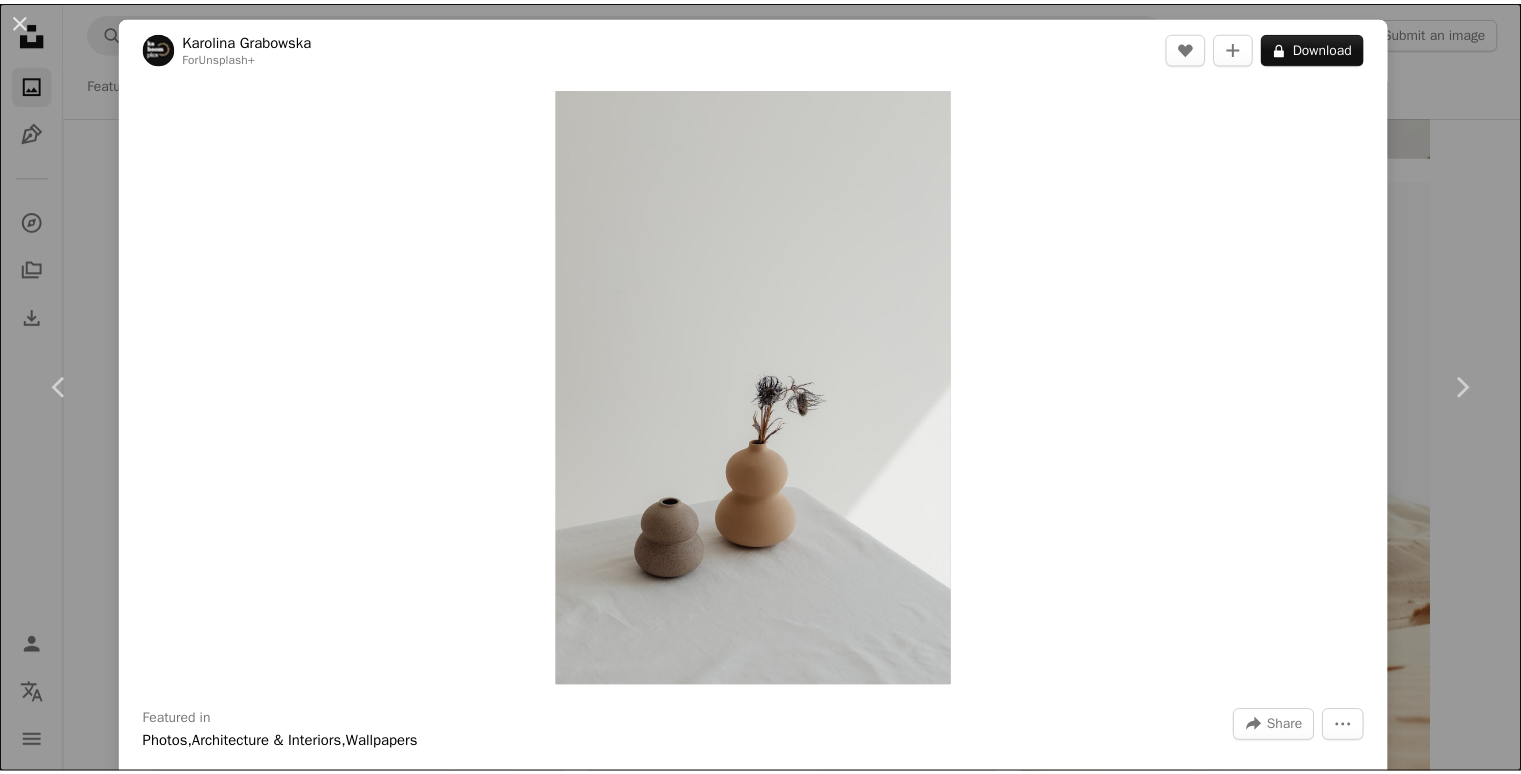 scroll, scrollTop: 74641, scrollLeft: 0, axis: vertical 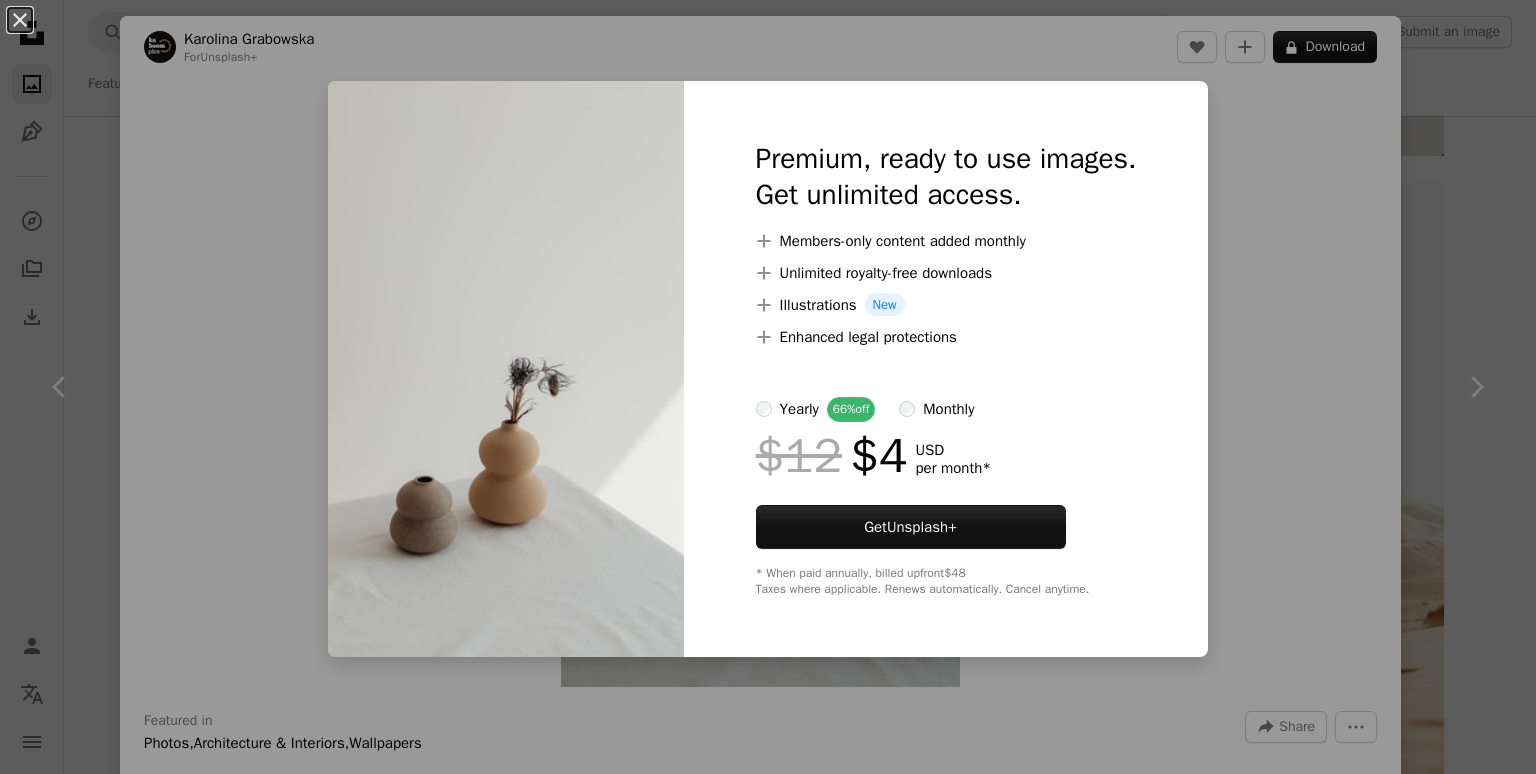 click on "An X shape Premium, ready to use images. Get unlimited access. A plus sign Members-only content added monthly A plus sign Unlimited royalty-free downloads A plus sign Illustrations  New A plus sign Enhanced legal protections yearly 66%  off monthly $12   $4 USD per month * Get  Unsplash+ * When paid annually, billed upfront  $48 Taxes where applicable. Renews automatically. Cancel anytime." at bounding box center [768, 387] 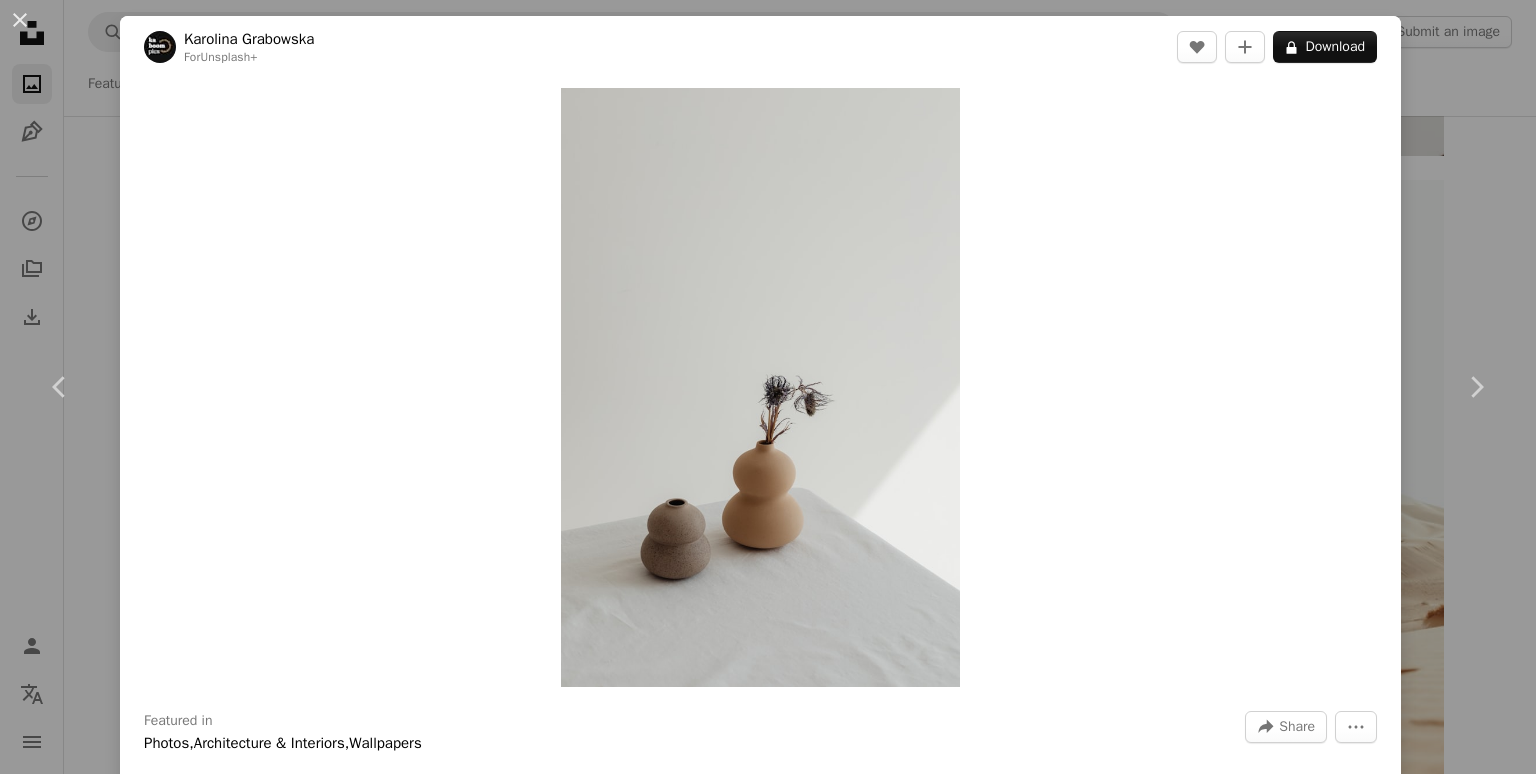 click on "An X shape Chevron left Chevron right [PERSON] For  Unsplash+ A heart A plus sign A lock Download Zoom in Featured in Photos ,  Architecture & Interiors ,  Wallpapers A forward-right arrow Share More Actions Calendar outlined Published on  April 14, 2023 Safety Licensed under the  Unsplash+ License aesthetic interior design home table minimal minimalist still life home decor beige wallpapers minimalism backgrounds beige aesthetic decor neutral ceramics neutral aesthetic minimalist interior minimalist flower basic Backgrounds From this series Chevron right Plus sign for Unsplash+ Plus sign for Unsplash+ Plus sign for Unsplash+ Plus sign for Unsplash+ Plus sign for Unsplash+ Plus sign for Unsplash+ Plus sign for Unsplash+ Plus sign for Unsplash+ Plus sign for Unsplash+ Plus sign for Unsplash+ Related images Plus sign for Unsplash+ A heart A plus sign [PERSON] For  Unsplash+ A lock Download Plus sign for Unsplash+ A heart A plus sign [PERSON] For  Unsplash+ A lock Download A heart" at bounding box center [768, 387] 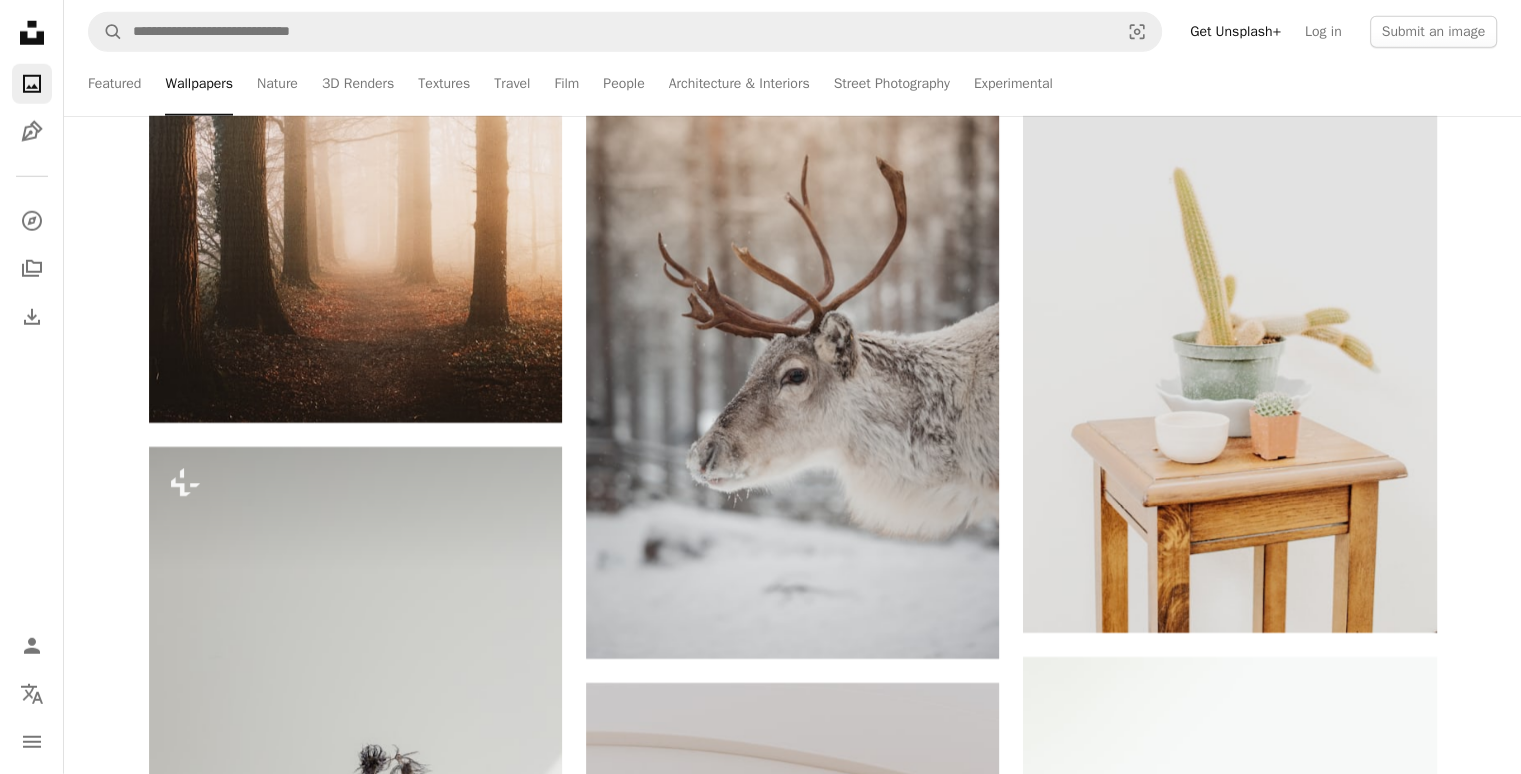 scroll, scrollTop: 74161, scrollLeft: 0, axis: vertical 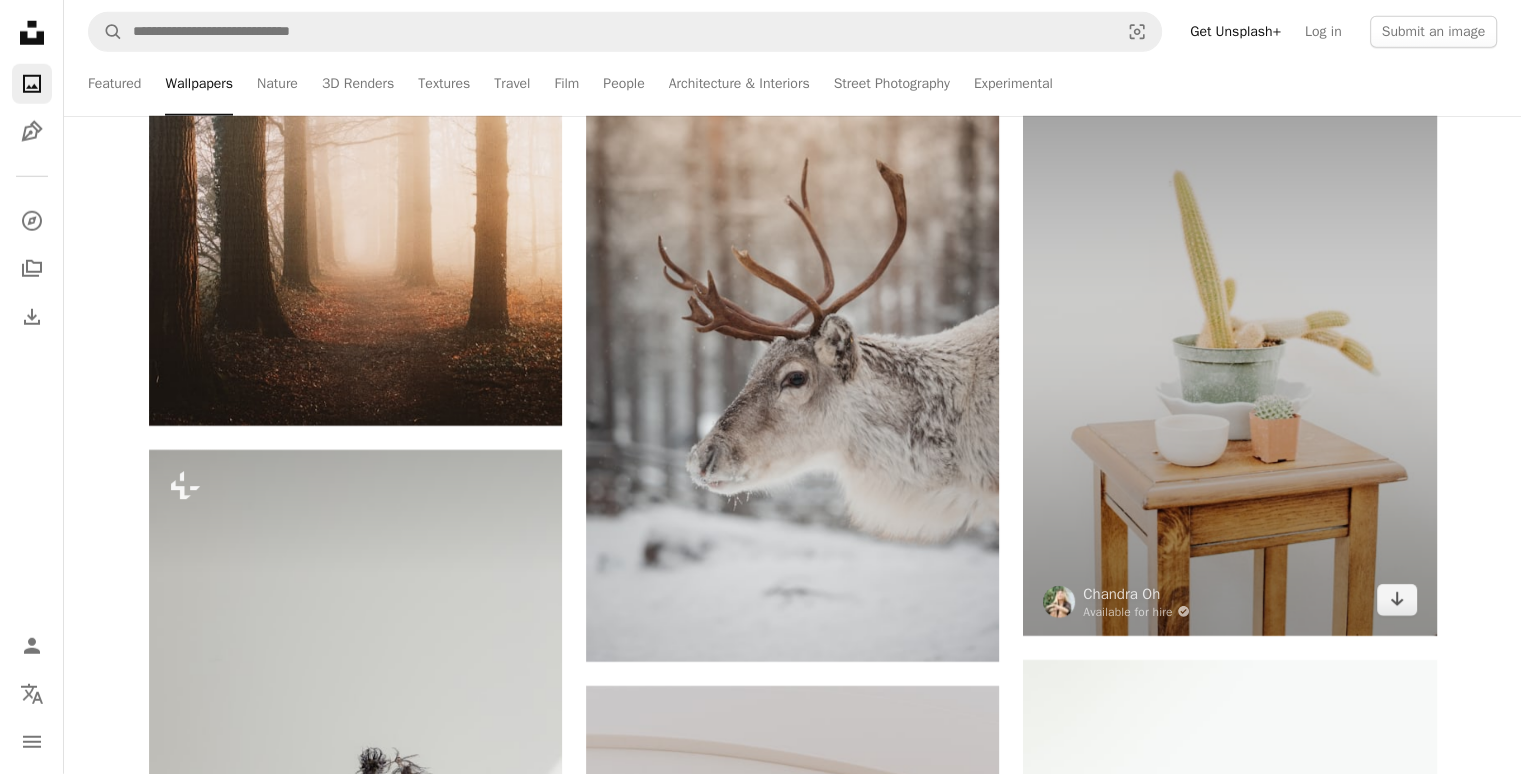 click at bounding box center (1229, 326) 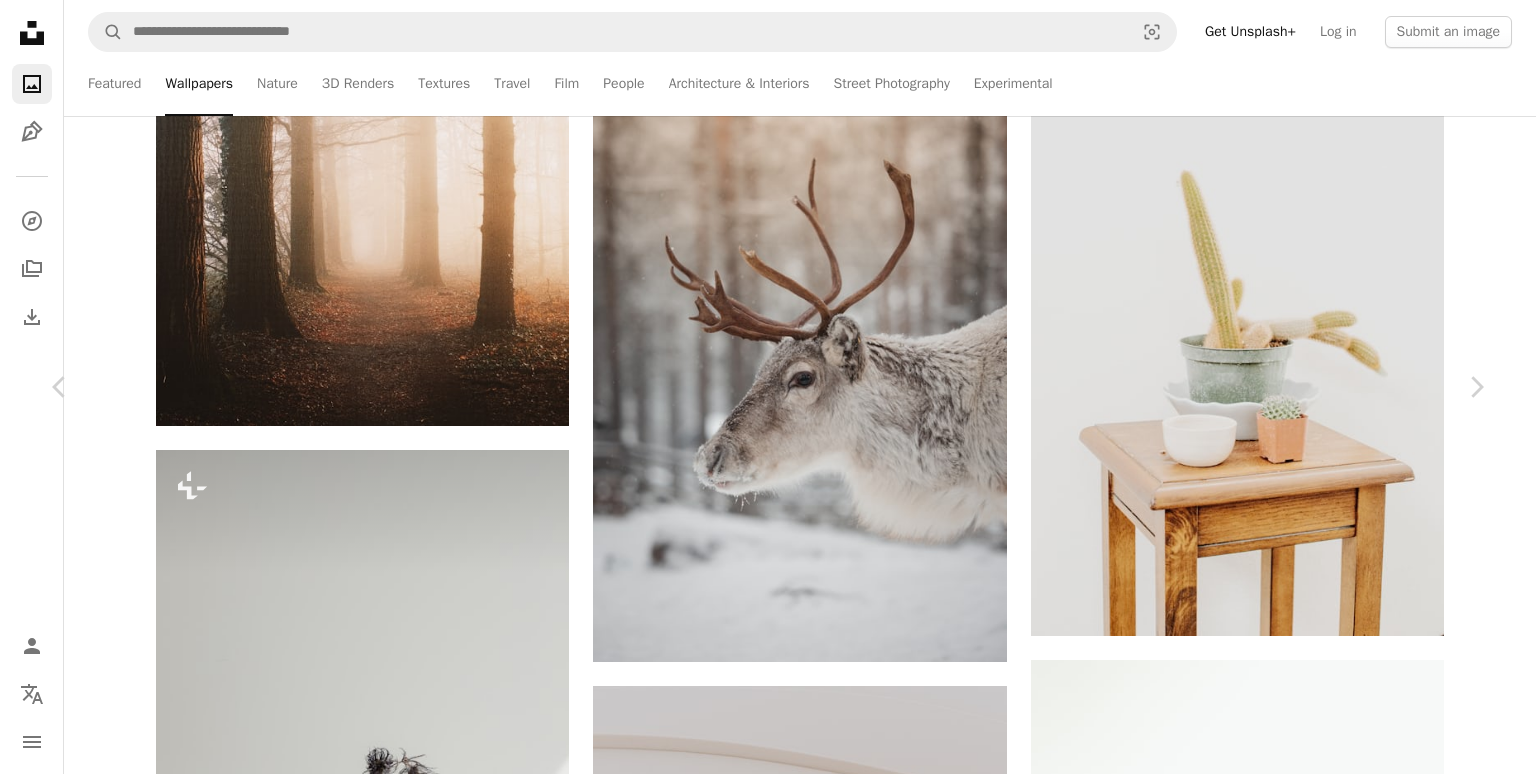 click on "An X shape Chevron left Chevron right [PERSON] Available for hire A checkmark inside of a circle A heart A plus sign Download free Chevron down Zoom in Views 1,658,122 Downloads 5,974 Featured in Photos ,  Wallpapers A forward-right arrow Share Info icon Info More Actions Calendar outlined Published on  July 9, 2019 Safety Free to use under the  Unsplash License plant room plants still life wallpapers cactus backgrounds succulent wooden table food fruit furniture wood brown shelf plywood hardwood HD Wallpapers Browse premium related images on iStock  |  Save 20% with code UNSPLASH20 View more on iStock  ↗ Related images A heart A plus sign By Pils Arrow pointing down Plus sign for Unsplash+ A heart A plus sign [PERSON] For  Unsplash+ A lock Download A heart A plus sign [PERSON] Available for hire A checkmark inside of a circle Arrow pointing down A heart A plus sign [PERSON] Arrow pointing down A heart A plus sign [PERSON] Available for hire A checkmark inside of a circle A heart" at bounding box center [768, 4112] 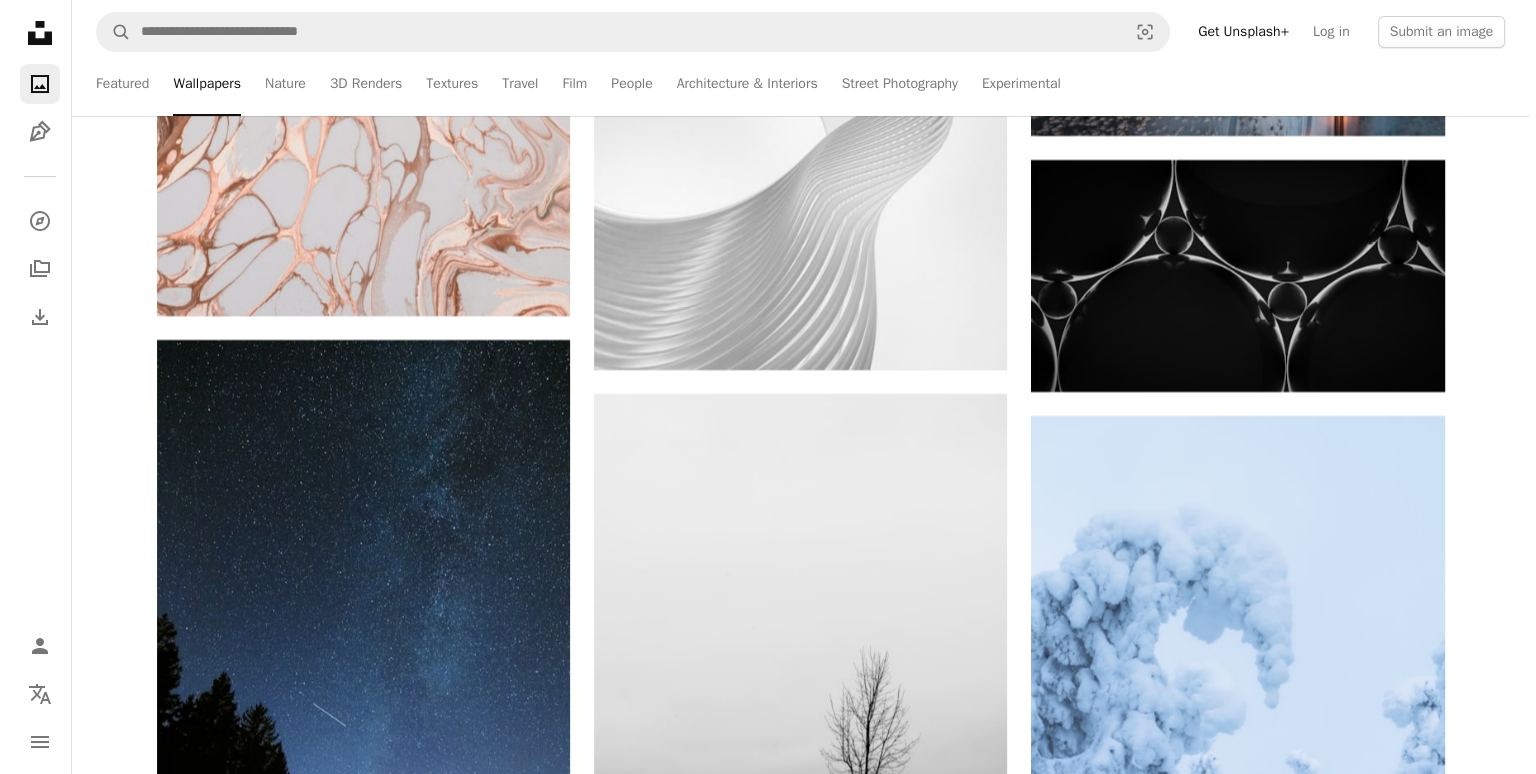 scroll, scrollTop: 76372, scrollLeft: 0, axis: vertical 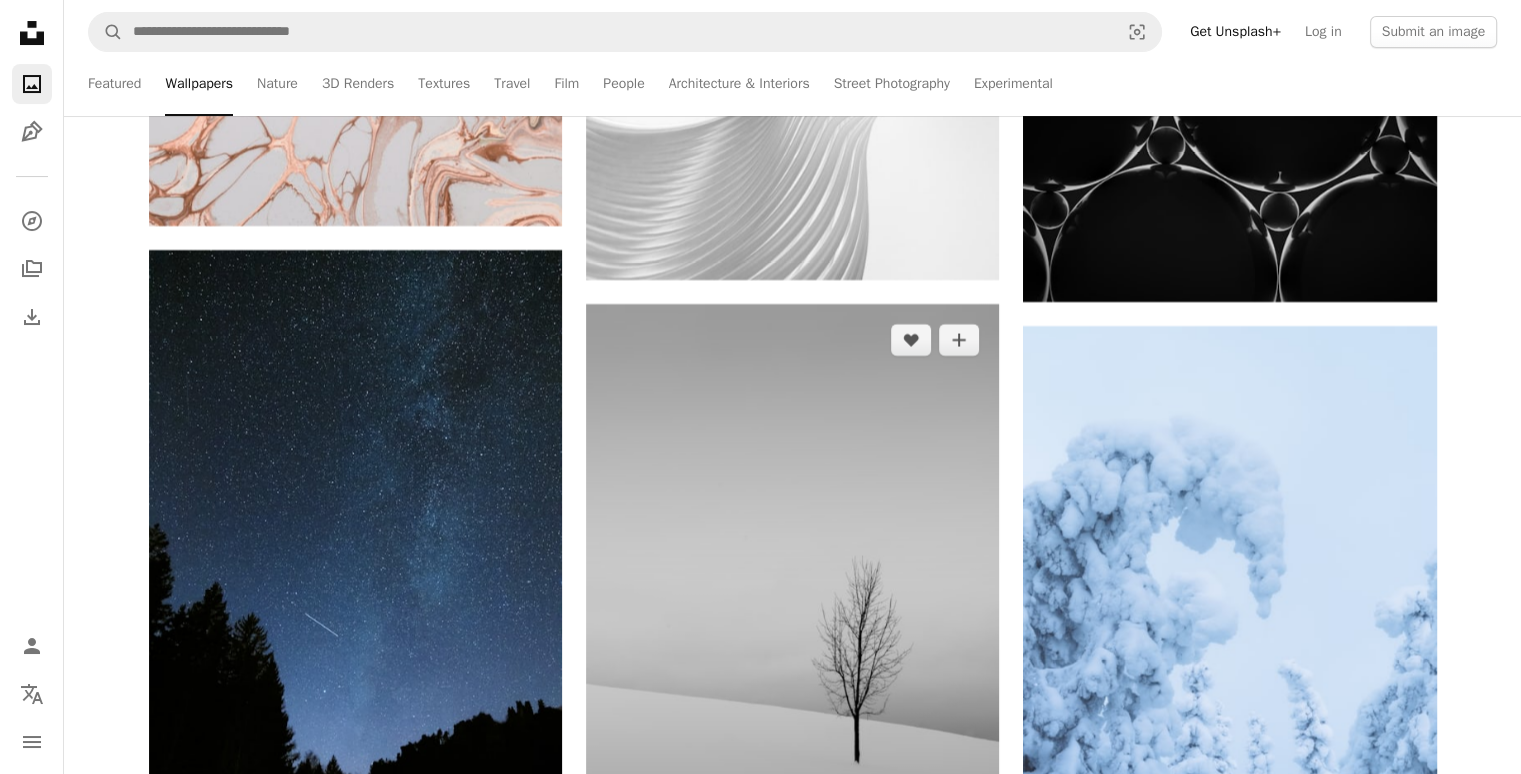 click at bounding box center [792, 613] 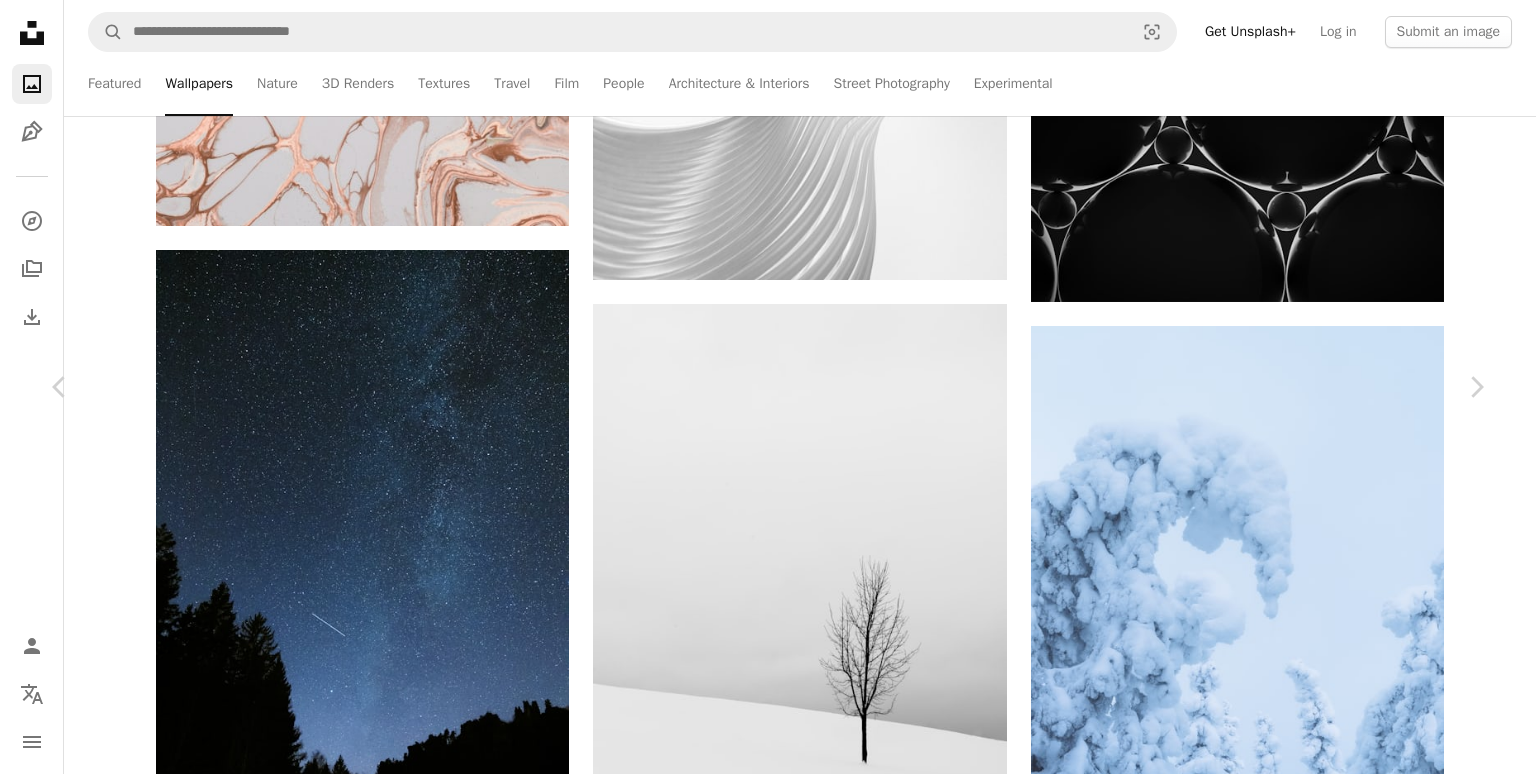 click on "Download free" at bounding box center (1287, 4967) 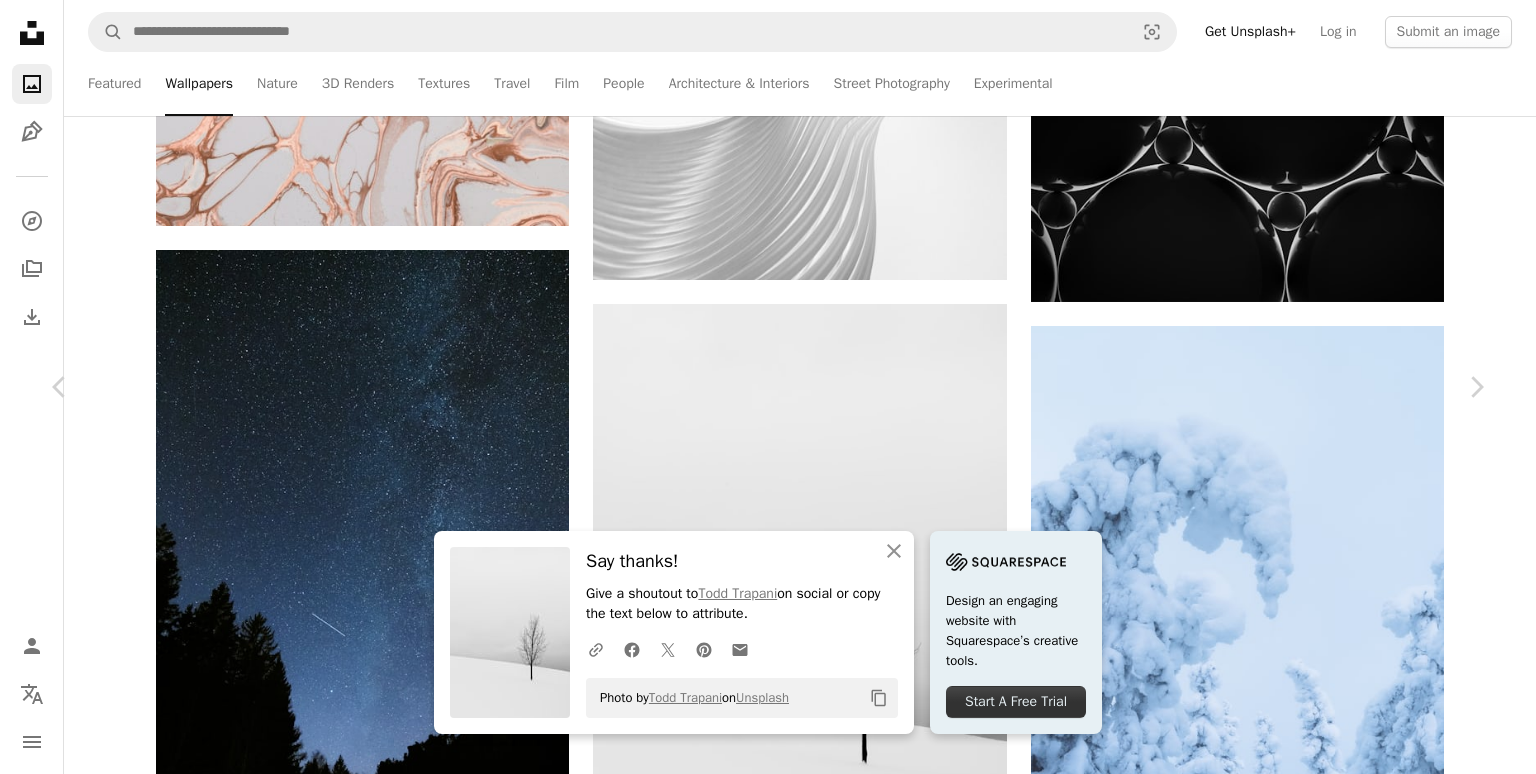 scroll, scrollTop: 1353, scrollLeft: 0, axis: vertical 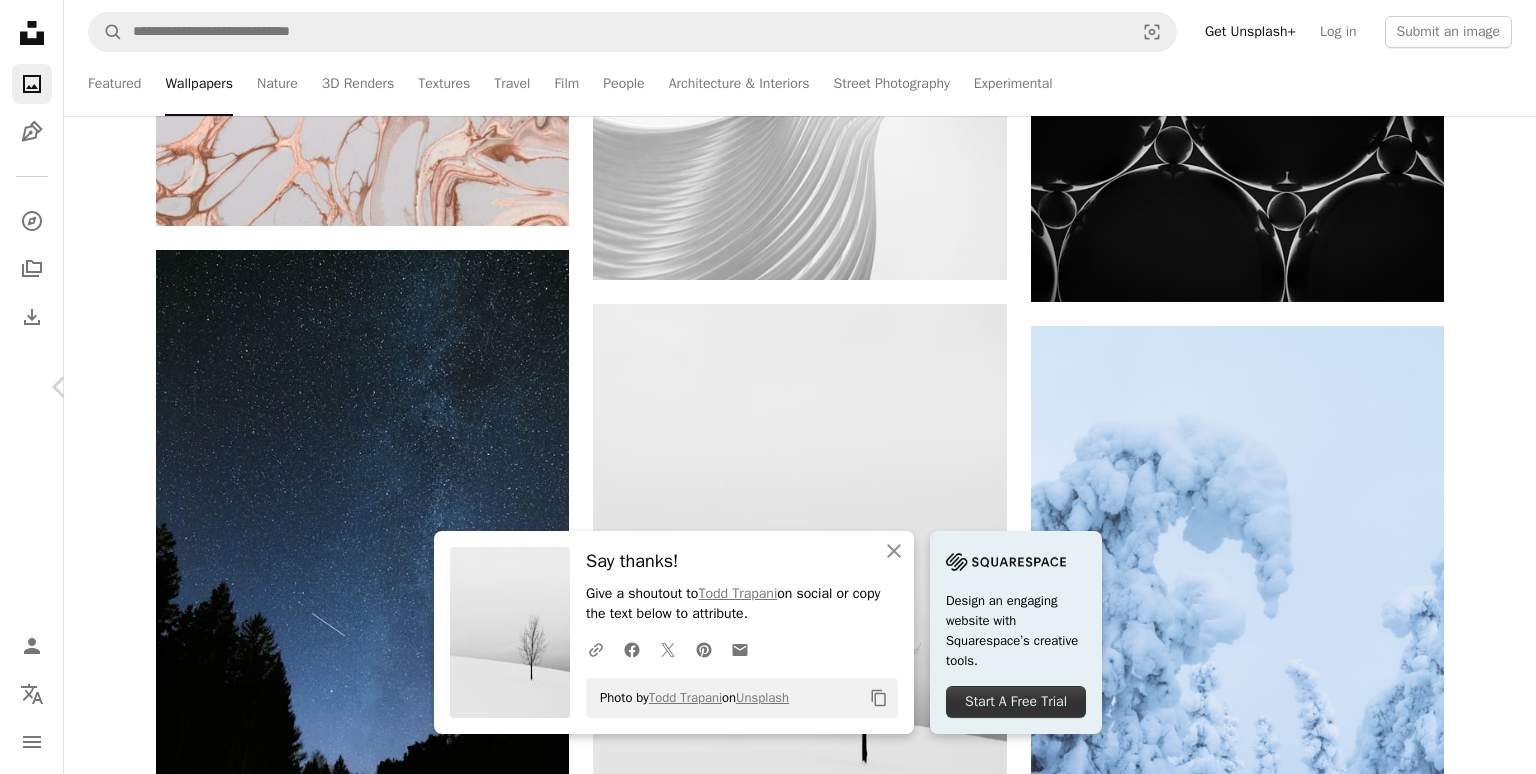 click on "Chevron right" at bounding box center (1476, 387) 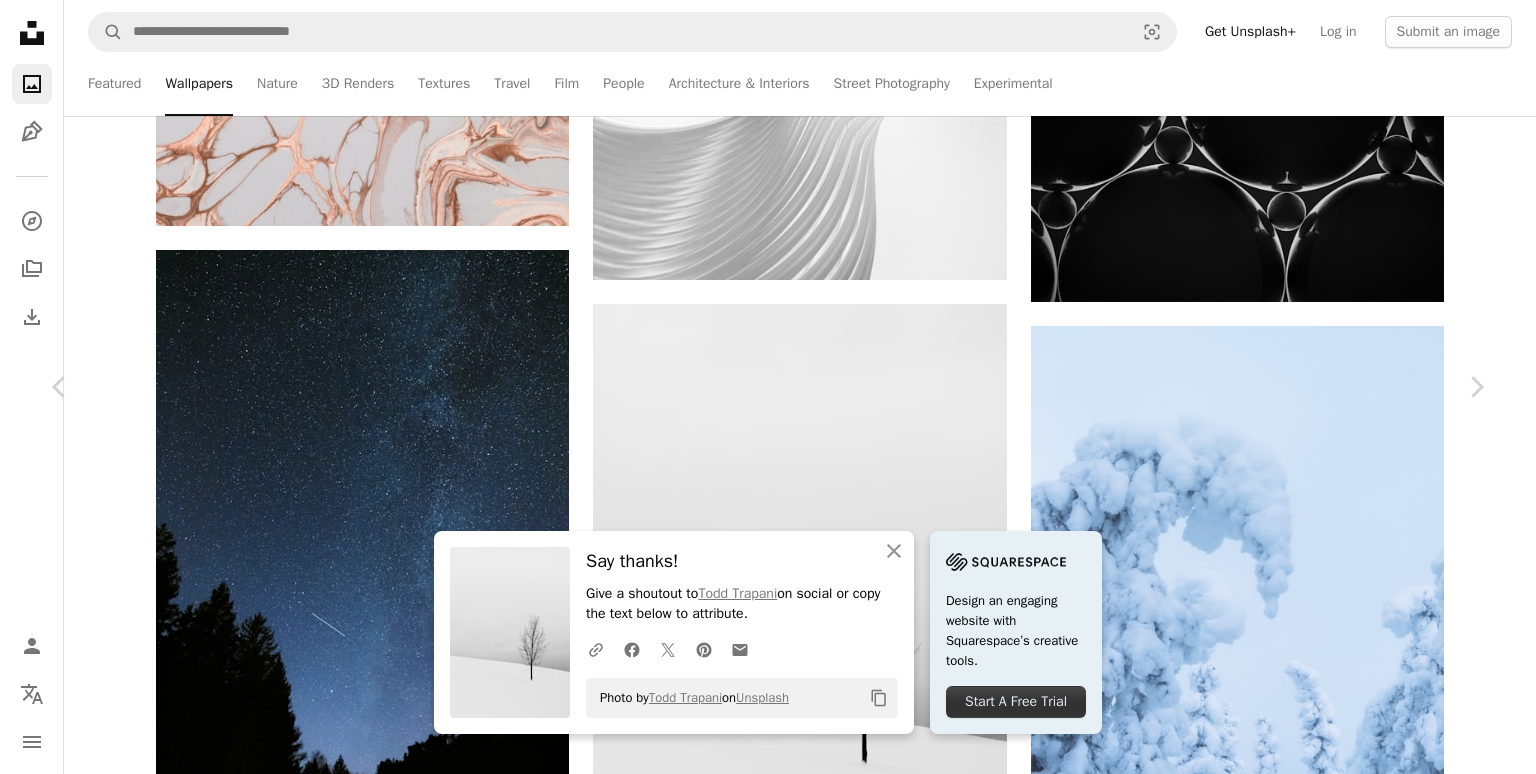 click on "Unsplash logo Unsplash Home A photo Pen Tool A compass A stack of folders Download Photos Chevron down Person Localization icon navigation menu A magnifying glass Visual search Get Unsplash+ Log in Submit an image Featured Featured Wallpapers Nature 3D Renders Textures Travel Film People Architecture & Interiors Street Photography Experimental Wallpapers Curated by  Unsplash From epic drone shots to inspiring moments in nature — enjoy the best background for your desktop or mobile.
Submit to  Wallpapers –– –––– –––– – –––– –––– –   –– –––– ––– ––  ––– ––– –– –––. Top contributors [PERSON] [PERSON] [PERSON] [PERSON] Featured [PERSON] Wallpapers Curated by  Unsplash From epic drone shots to inspiring moments in nature — enjoy the best background for your desktop or mobile.
Submit to  Wallpapers Learn More A heart For" at bounding box center [768, -35726] 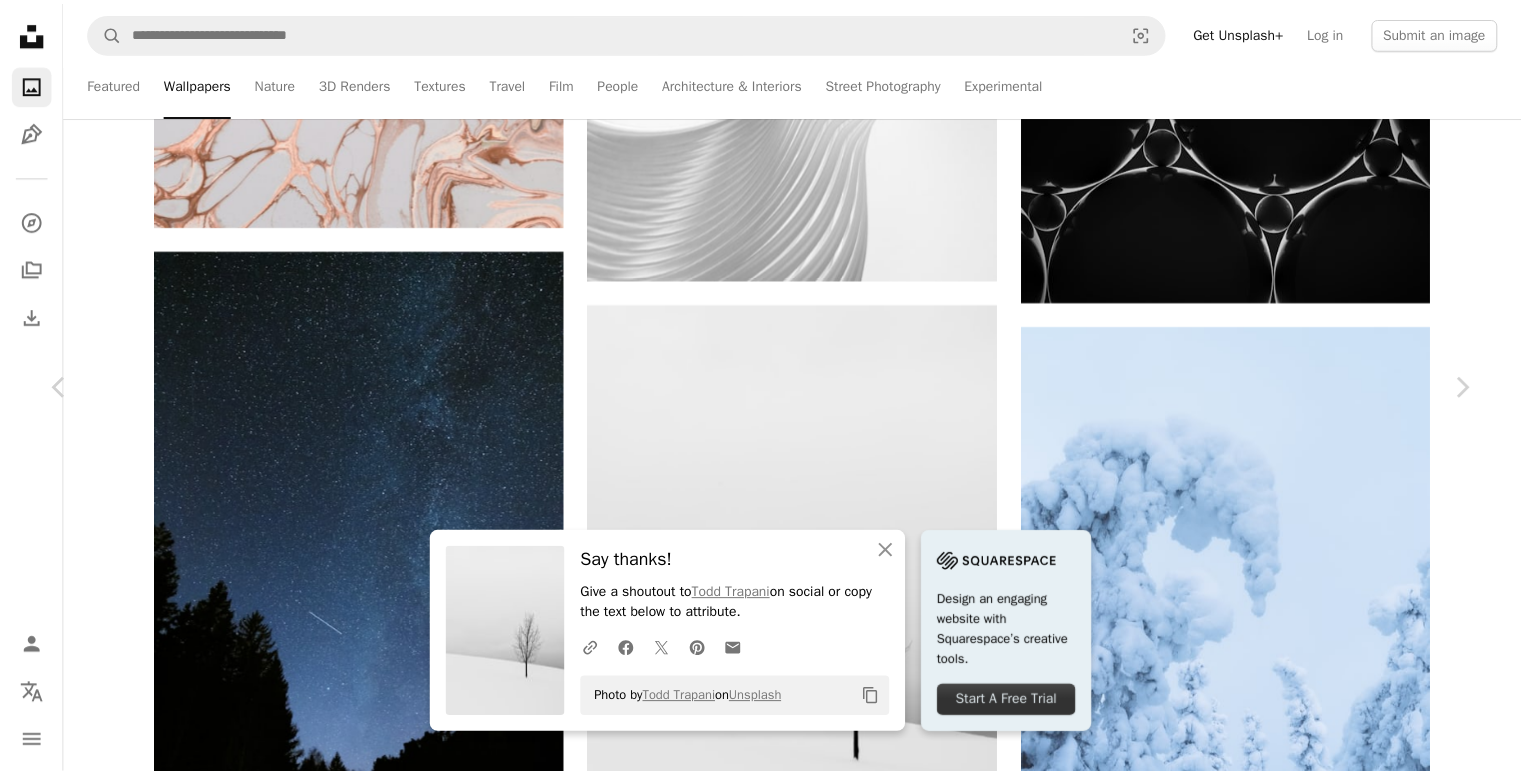 scroll, scrollTop: 0, scrollLeft: 0, axis: both 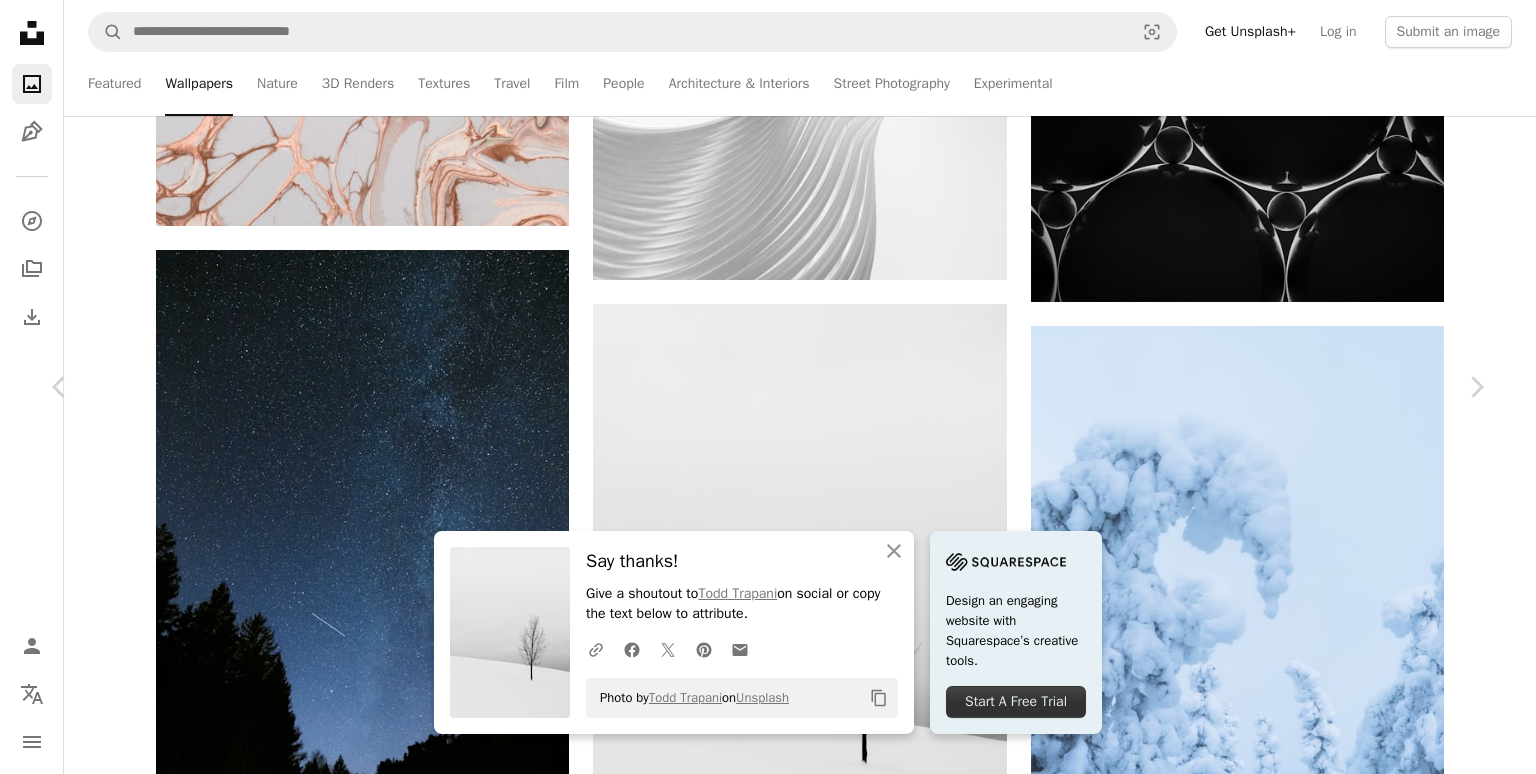 click on "An X shape Chevron left Chevron right An X shape Close Say thanks! Give a shoutout to  [FIRST] [LAST]  on social or copy the text below to attribute. A URL sharing icon (chains) Facebook icon X (formerly Twitter) icon Pinterest icon An envelope Photo by  [FIRST] [LAST]  on  Unsplash
Copy content Design an engaging website with Squarespace’s creative tools. Start A Free Trial [FIRST] [LAST] Available for hire A checkmark inside of a circle A heart A plus sign Download free Chevron down Zoom in Views 13,948,070 Downloads 80,130 Featured in Photos ,  Wallpapers A forward-right arrow Share Info icon Info More Actions Calendar outlined Published on  February 11, 2017 Camera FUJIFILM, X-Pro2 Safety Free to use under the  Unsplash License wallpaper building black dark architecture black background minimal wallpapers backgrounds perspective contrast looking up facade exterior b&w black wallpapers low angle angle city grey Backgrounds Browse premium related images on iStock  |  Save 20% with code UNSPLASH20  ↗ Mak" at bounding box center (768, 5307) 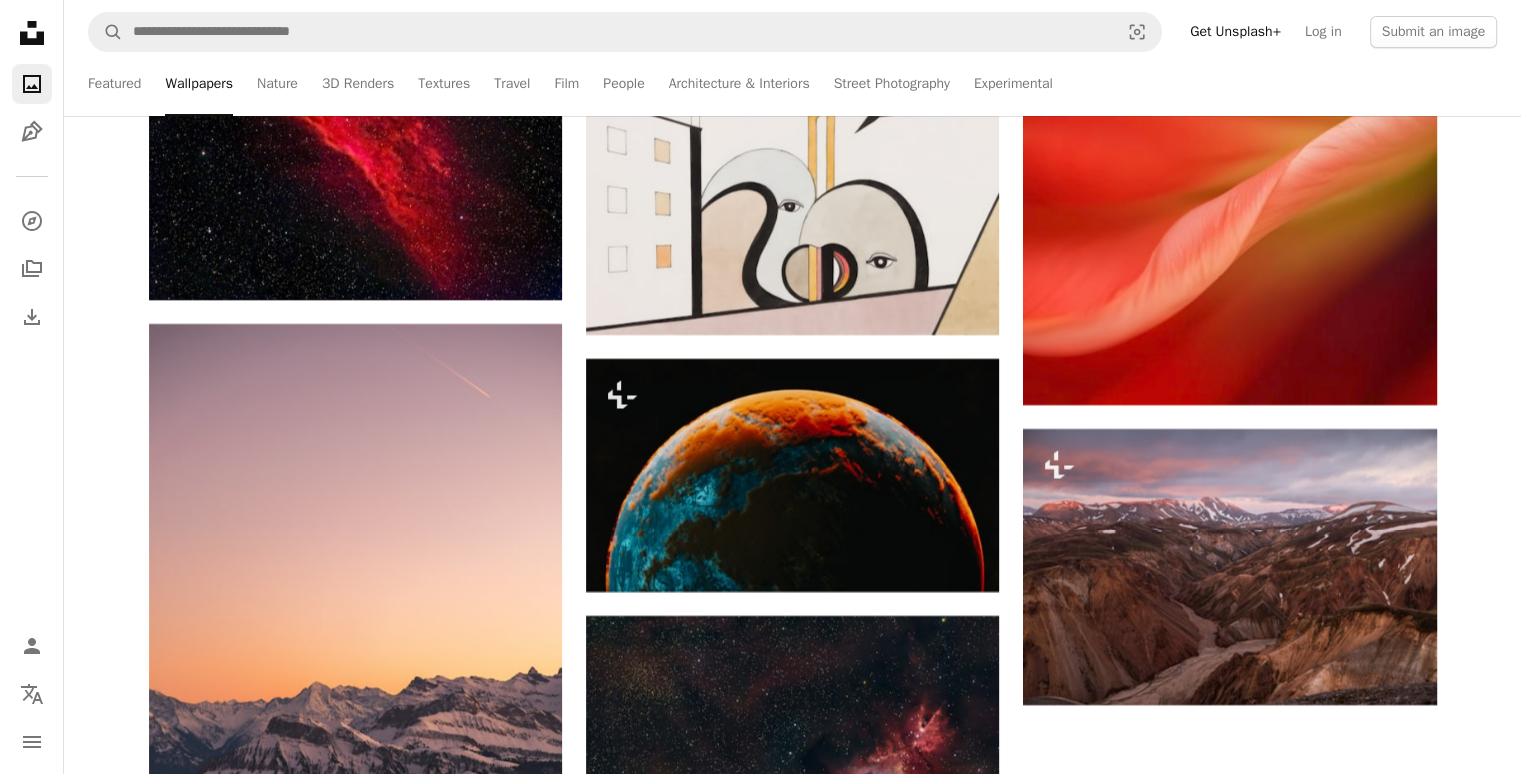 scroll, scrollTop: 60711, scrollLeft: 0, axis: vertical 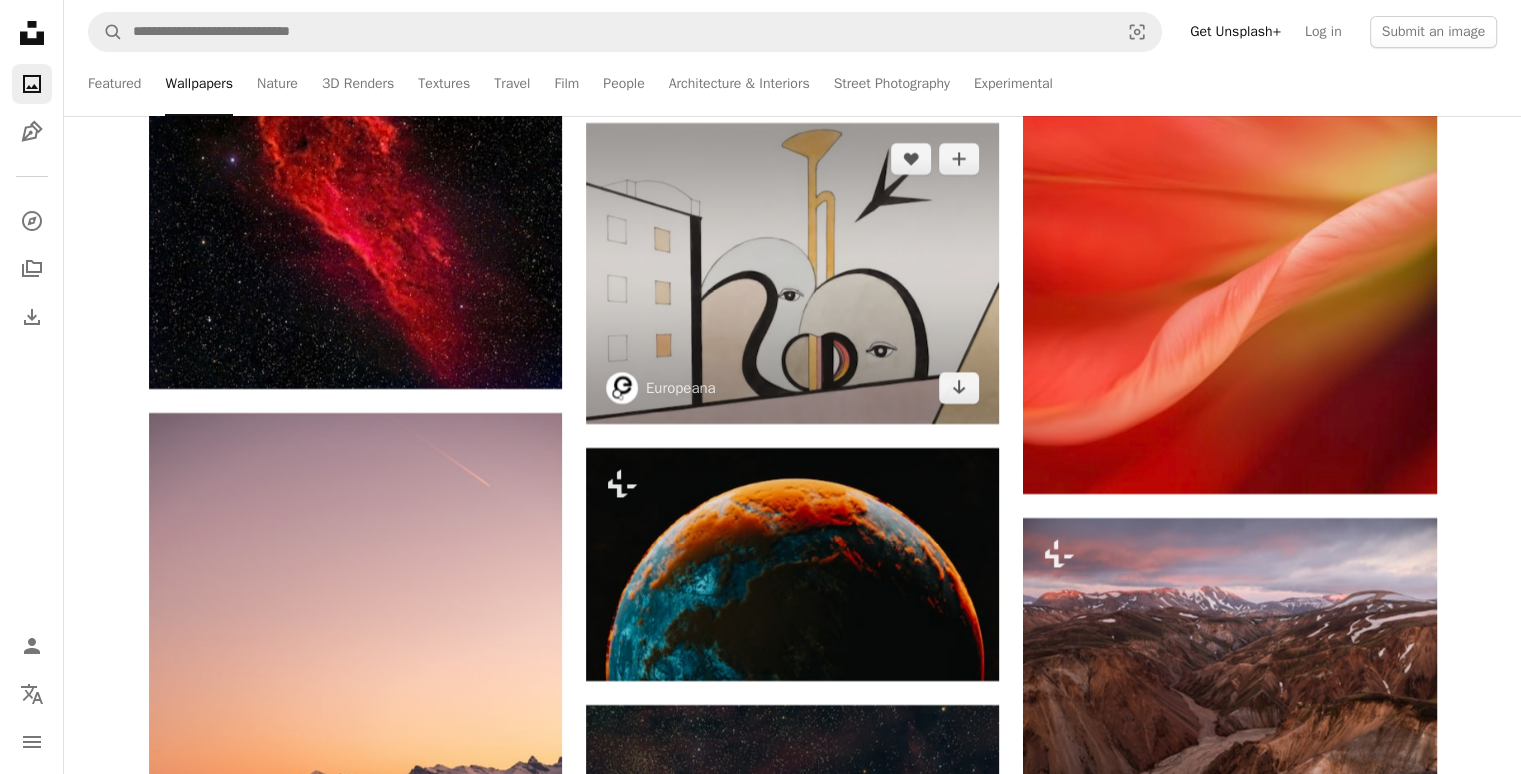 click at bounding box center (792, 273) 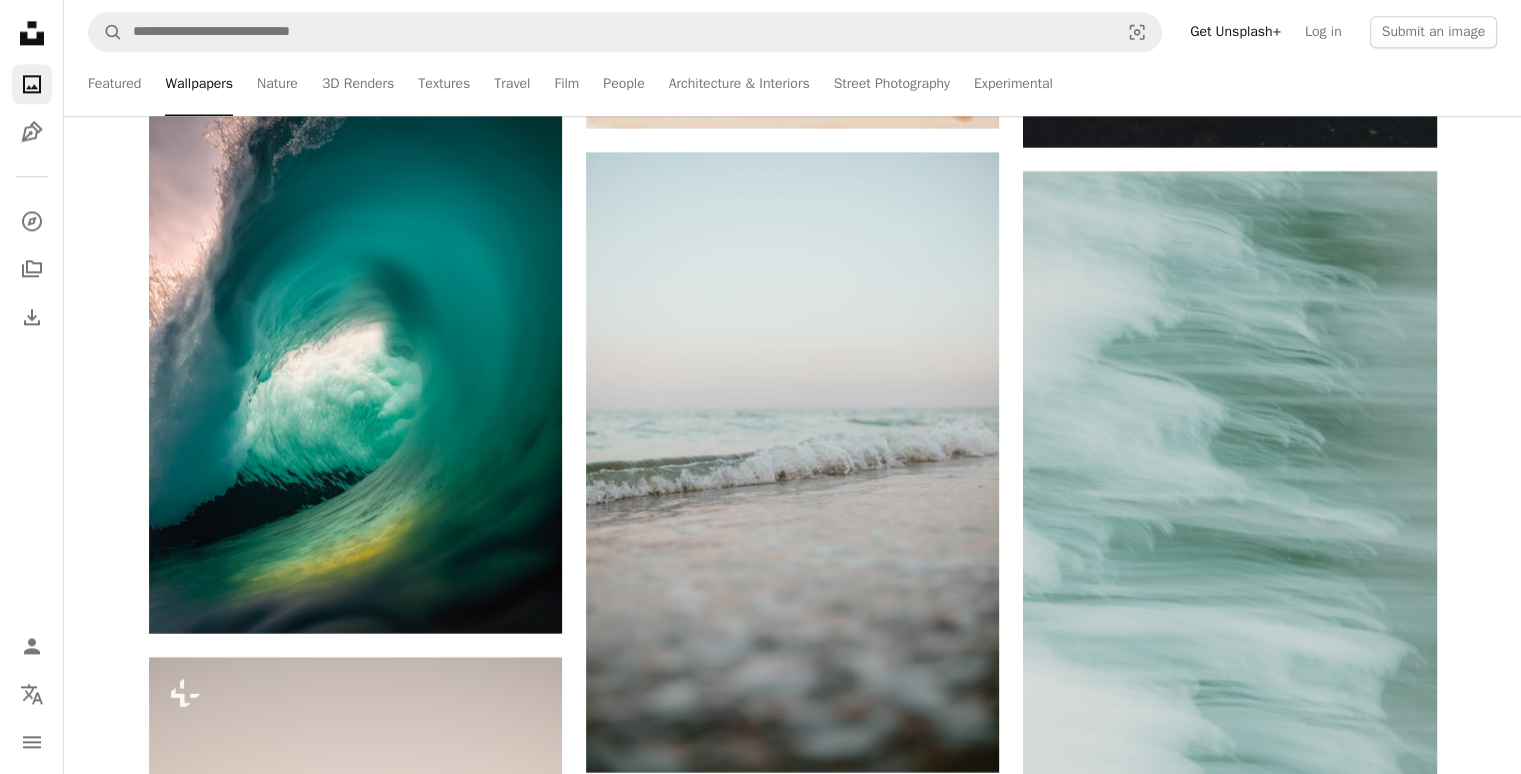 scroll, scrollTop: 78496, scrollLeft: 0, axis: vertical 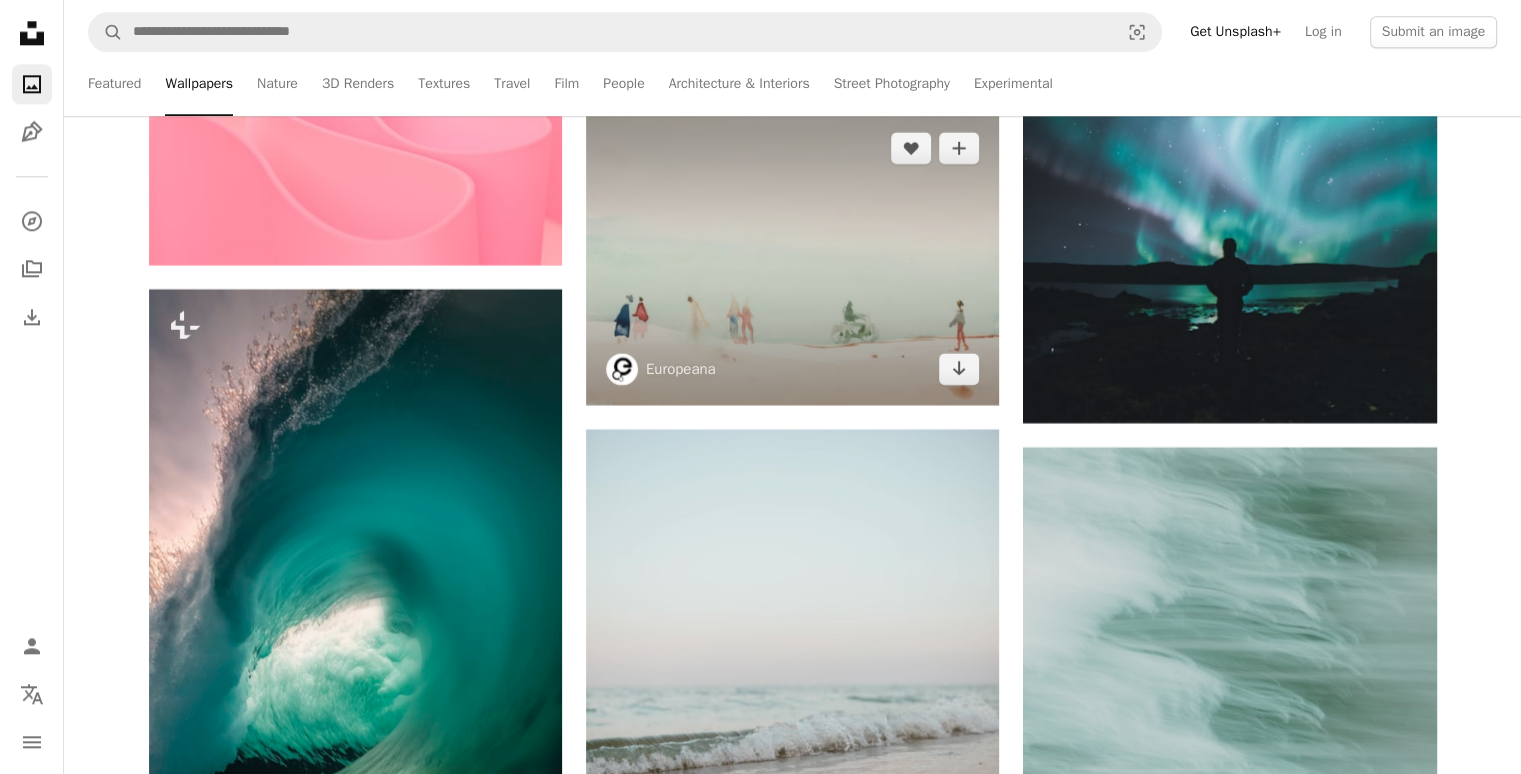click at bounding box center [792, 258] 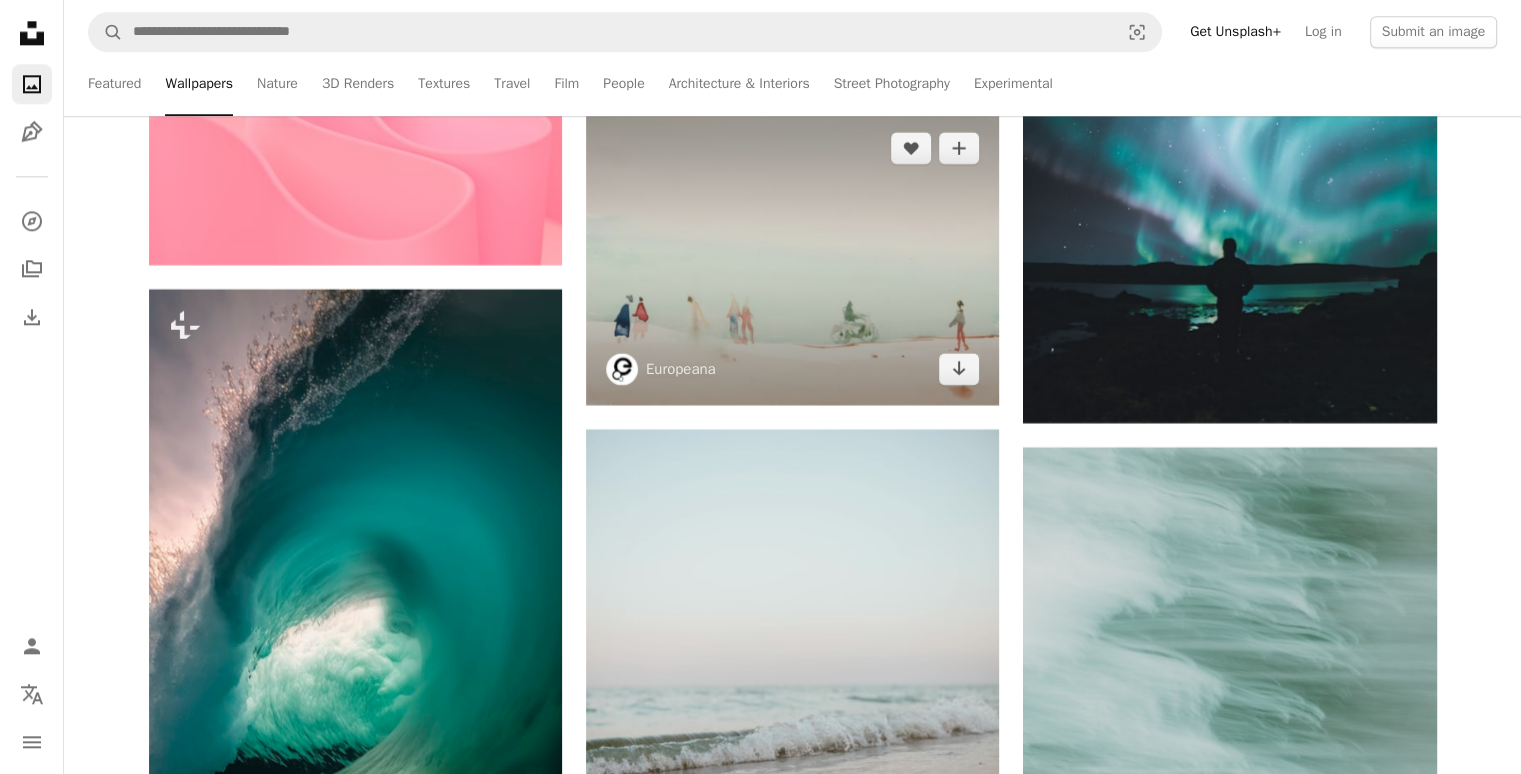 click at bounding box center (792, 258) 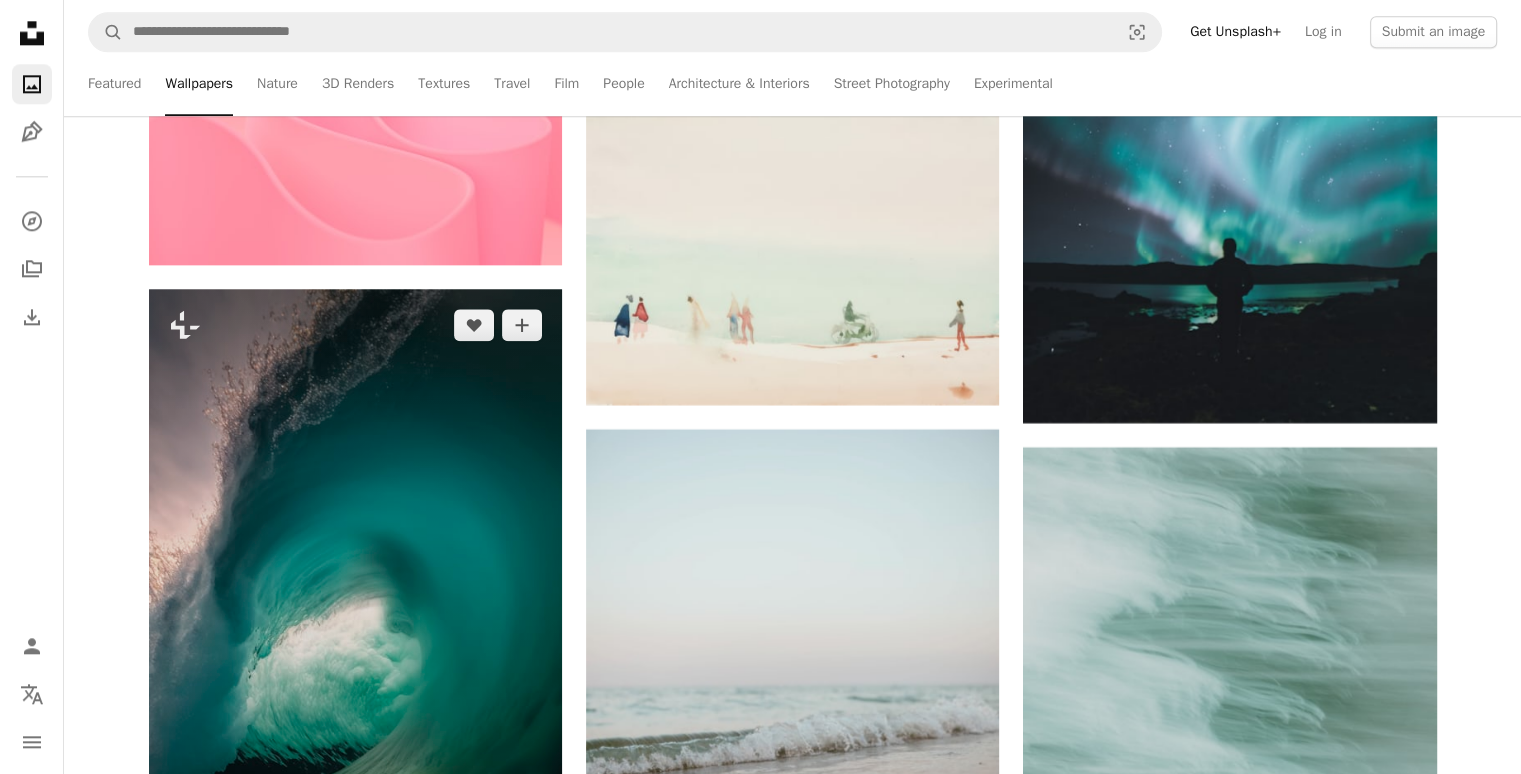click at bounding box center (355, 599) 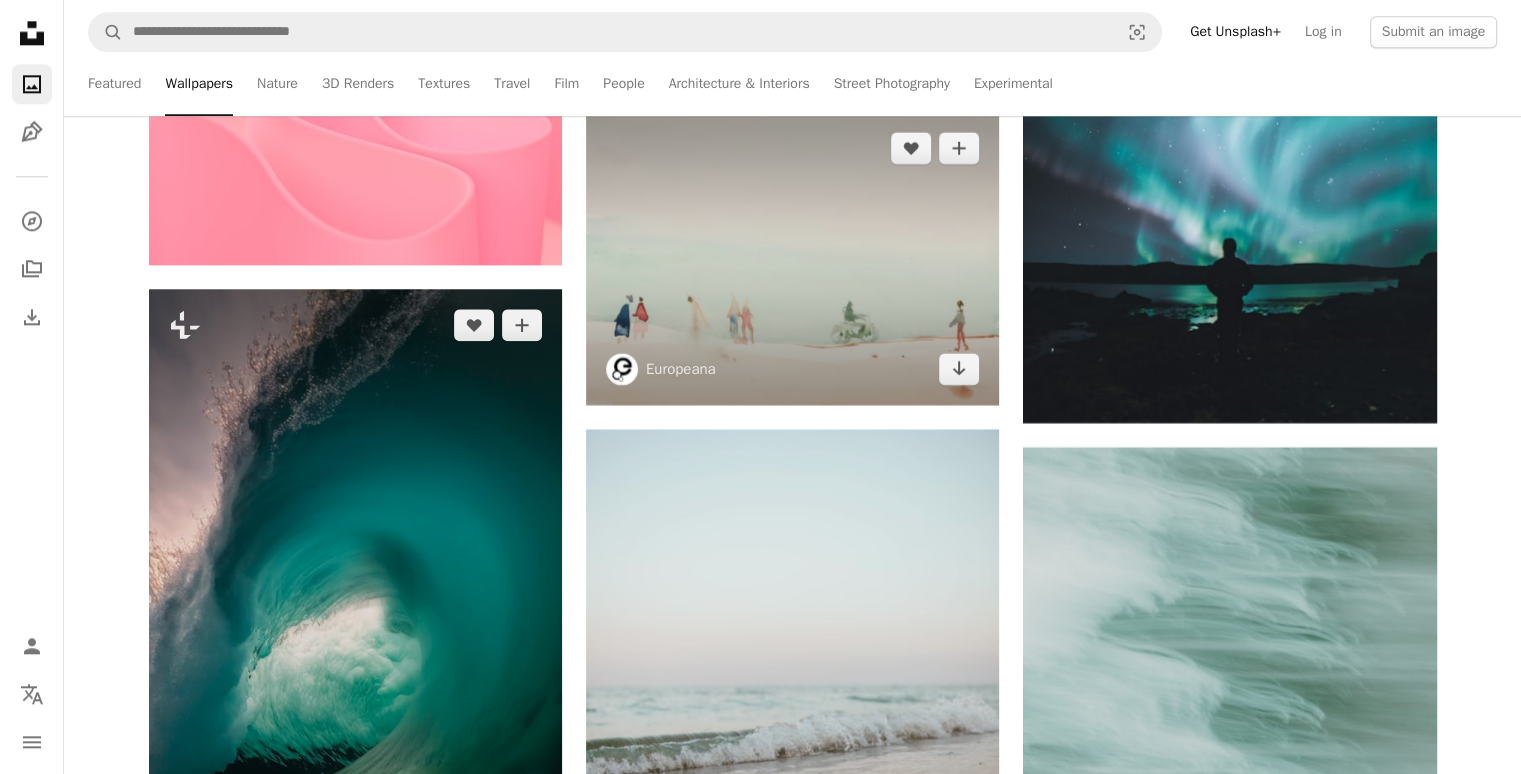 scroll, scrollTop: 78502, scrollLeft: 0, axis: vertical 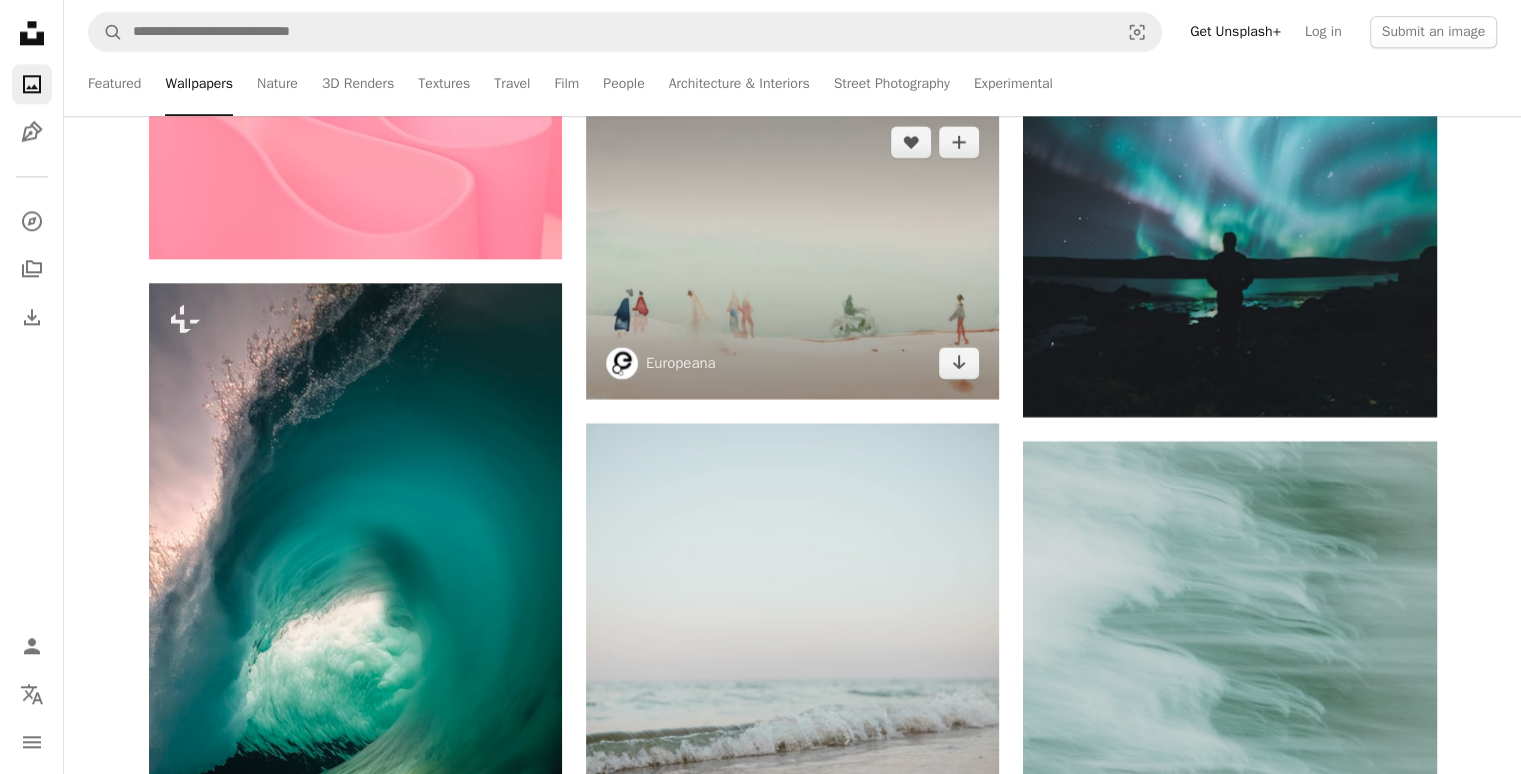 drag, startPoint x: 806, startPoint y: 317, endPoint x: 832, endPoint y: 221, distance: 99.458534 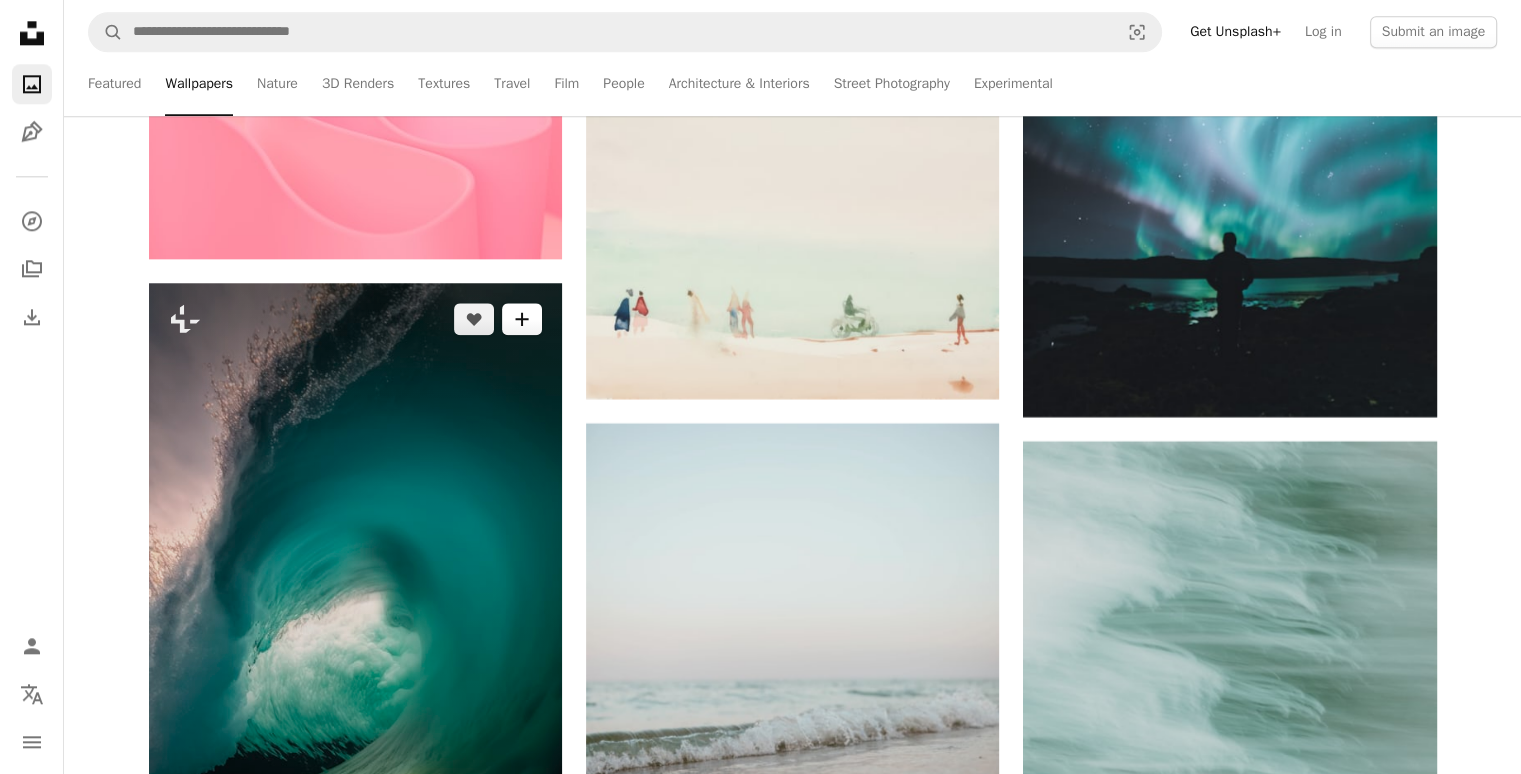 click on "A plus sign" at bounding box center [522, 319] 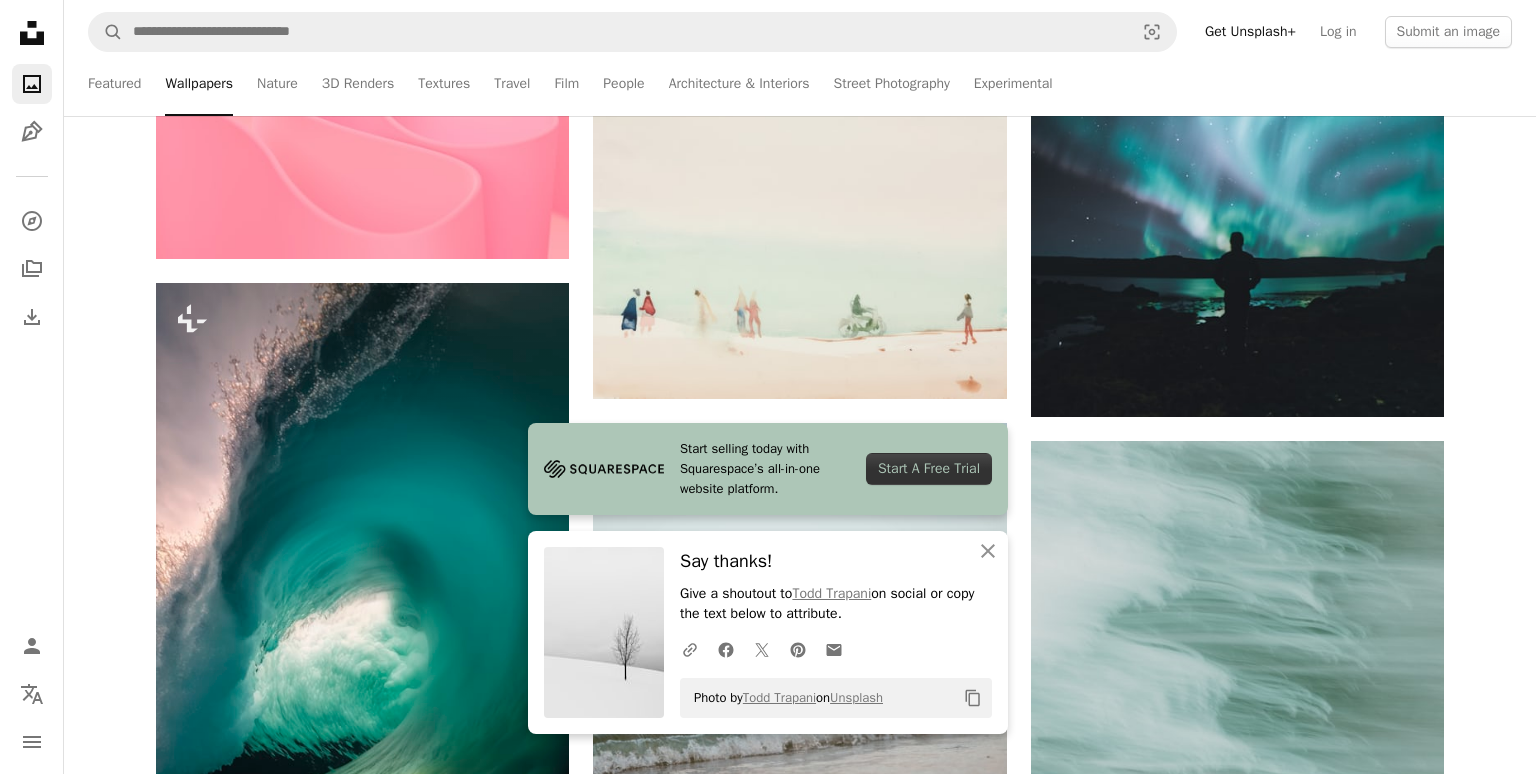 click on "An X shape Start selling today with Squarespace’s all-in-one website platform. Start A Free Trial An X shape Close Say thanks! Give a shoutout to  [FIRST] [LAST]  on social or copy the text below to attribute. A URL sharing icon (chains) Facebook icon X (formerly Twitter) icon Pinterest icon An envelope Photo by  [FIRST] [LAST]  on  Unsplash
Copy content Join Unsplash Already have an account?  Login First name Last name Email Username  (only letters, numbers and underscores) Password  (min. 8 char) Join By joining, you agree to the  Terms  and  Privacy Policy ." at bounding box center [768, 5101] 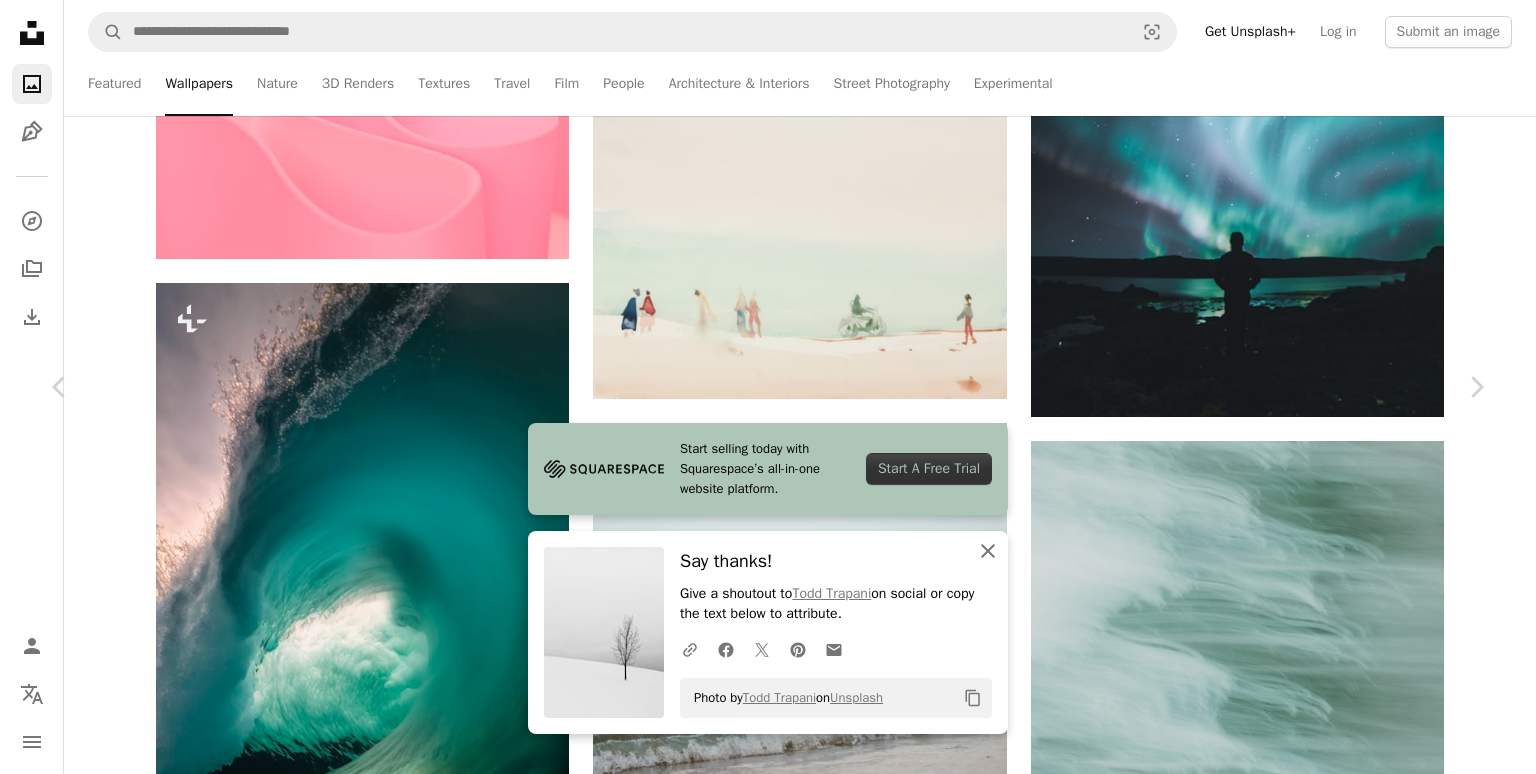 click on "An X shape" 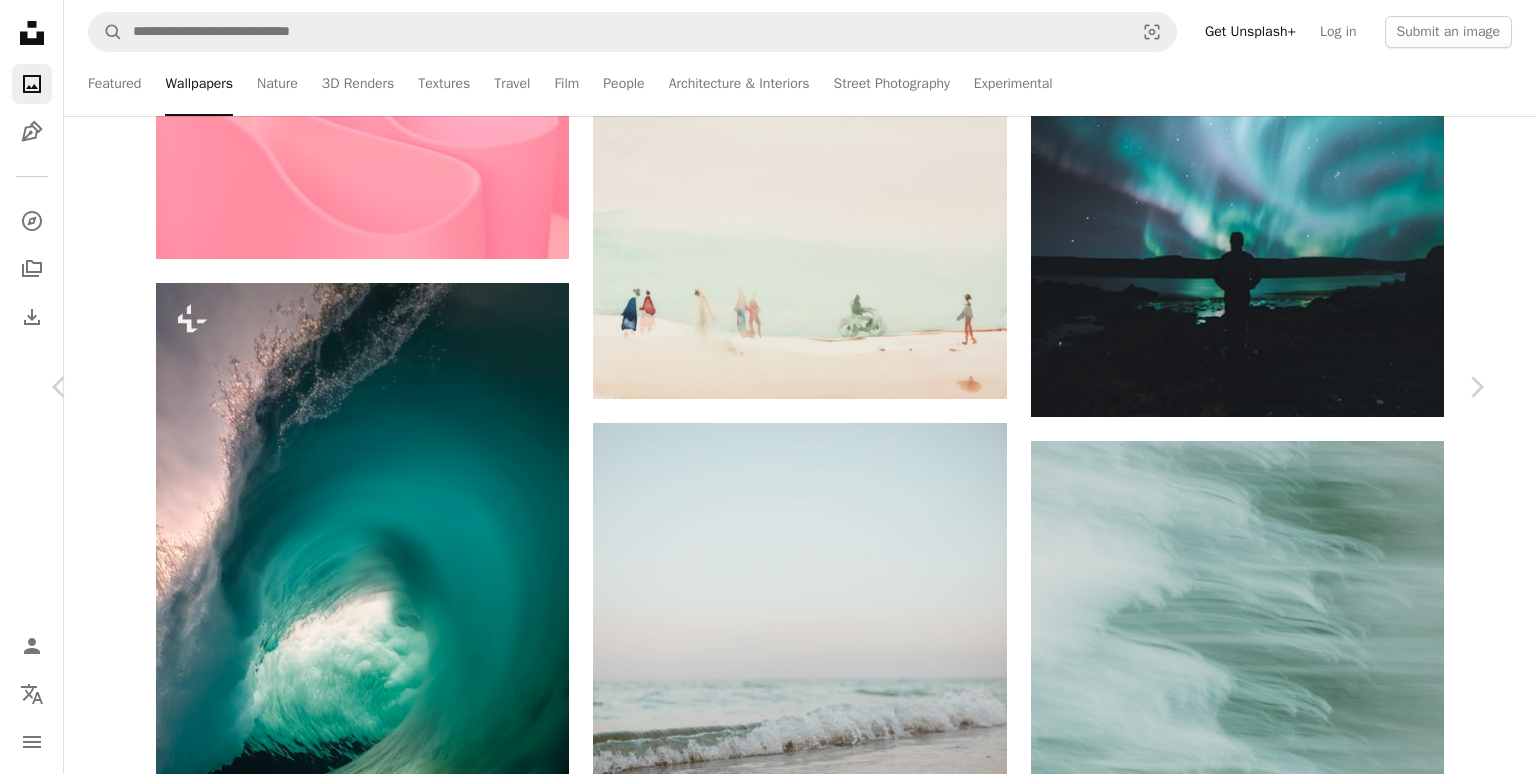 click on "Download free" at bounding box center (1287, 4761) 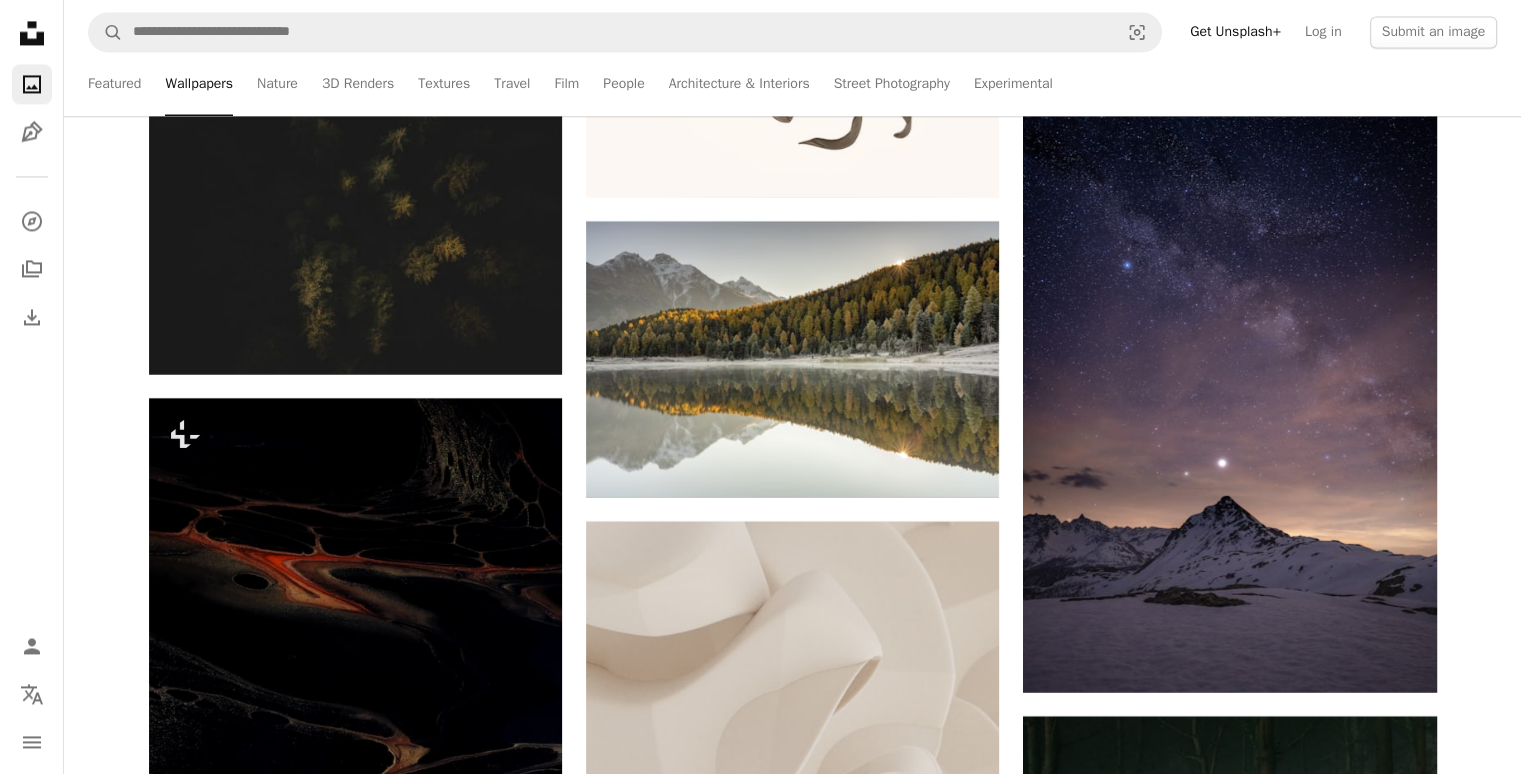scroll, scrollTop: 95330, scrollLeft: 0, axis: vertical 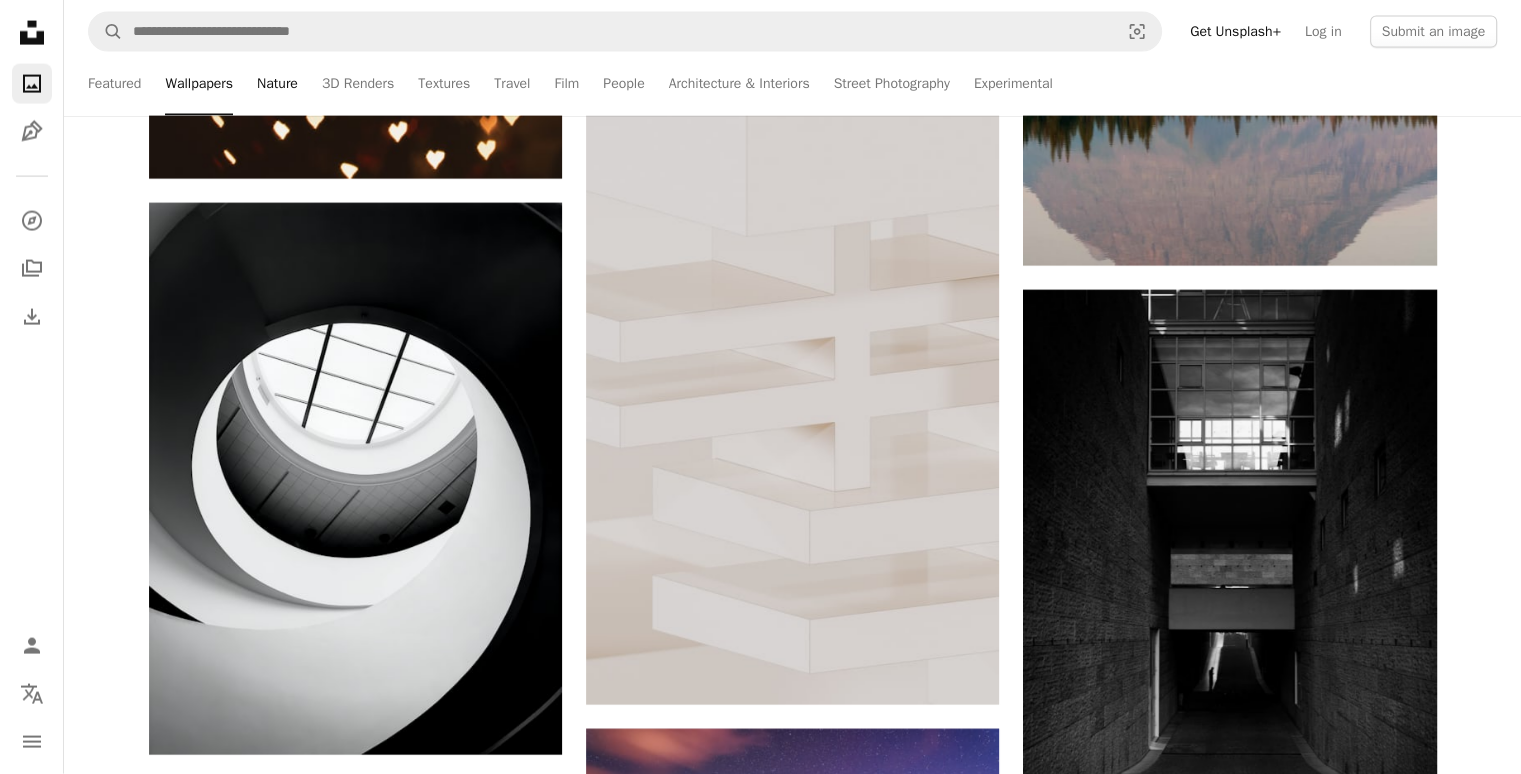 click on "Nature" at bounding box center [277, 84] 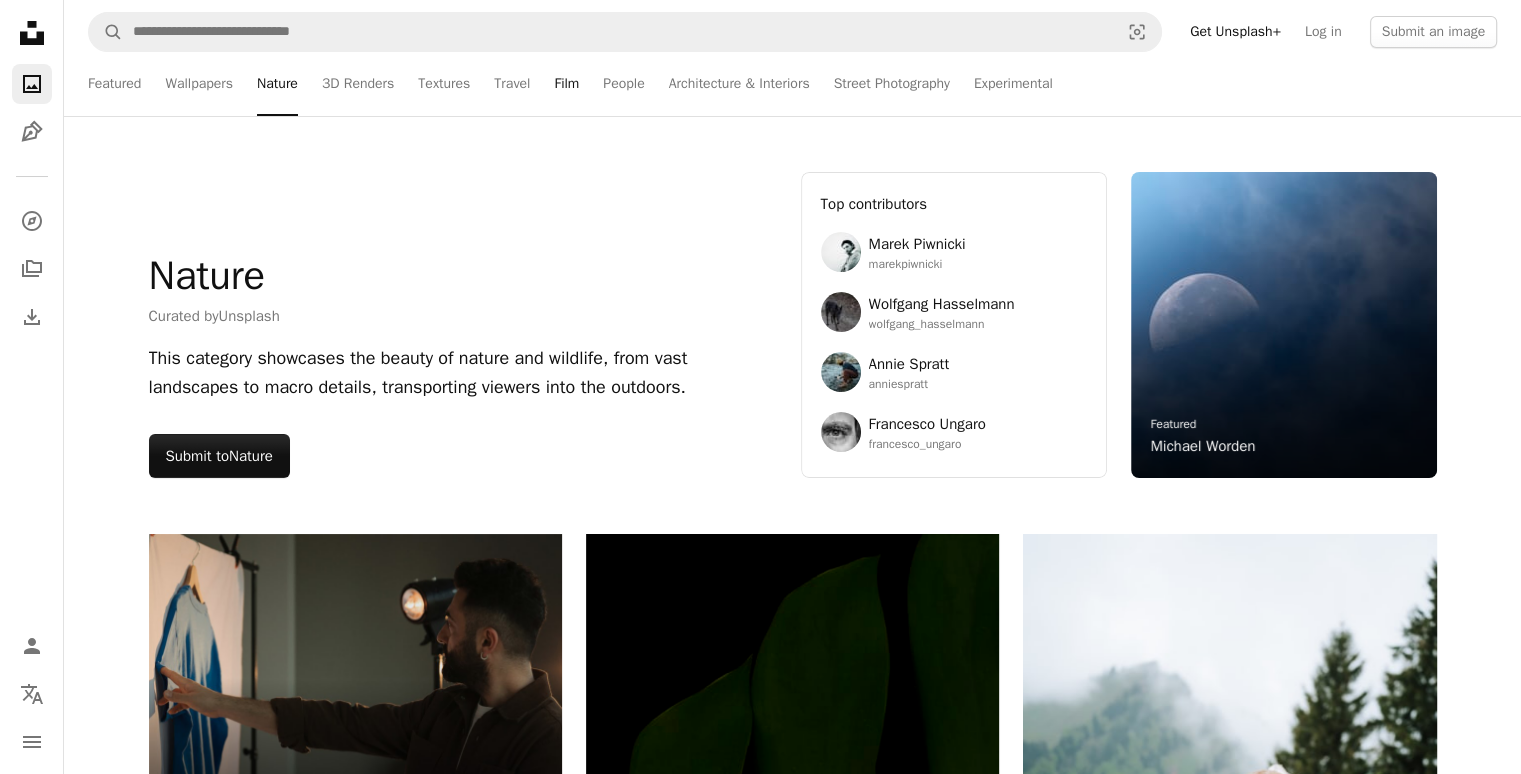 click on "Film" at bounding box center (566, 84) 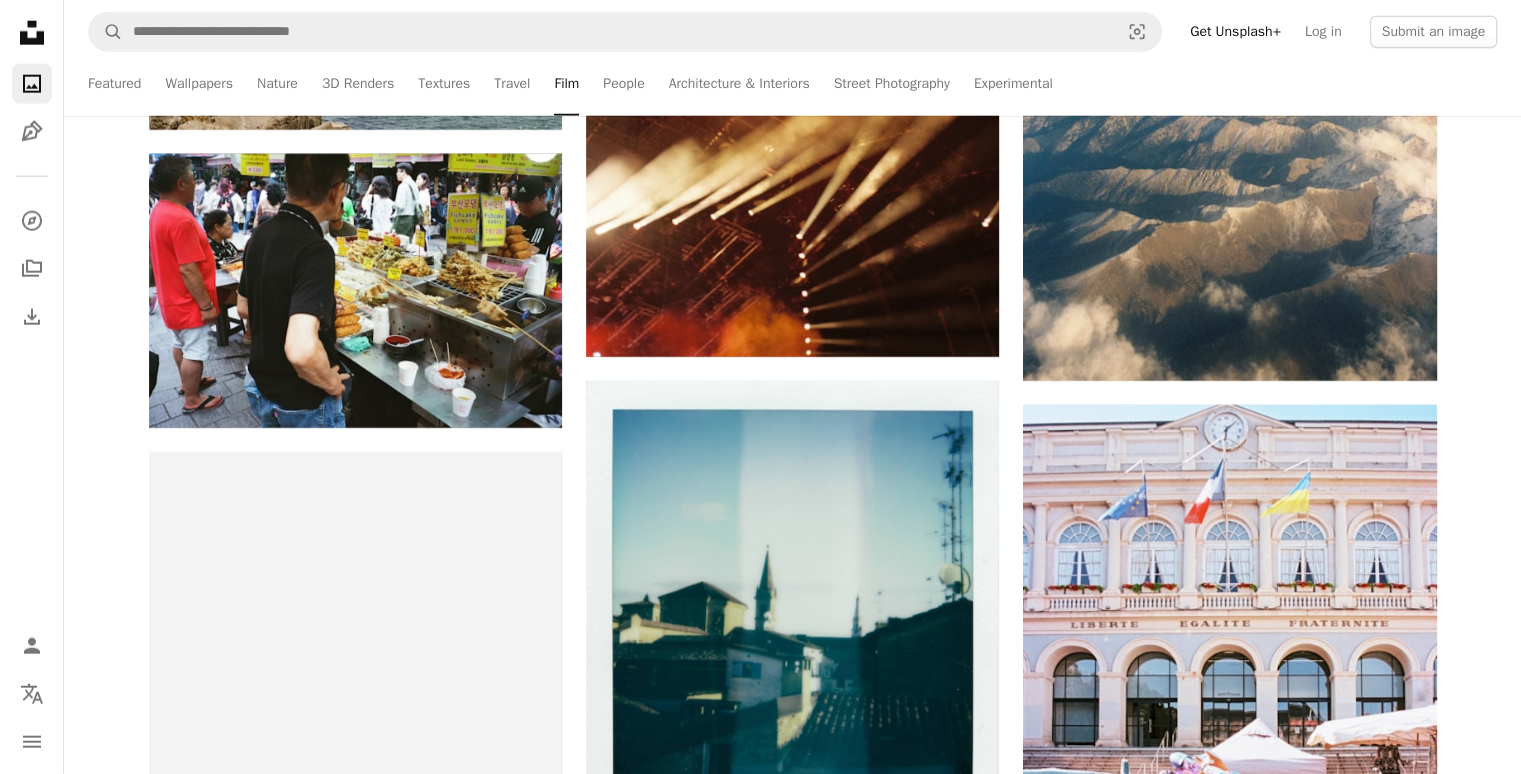 scroll, scrollTop: 5279, scrollLeft: 0, axis: vertical 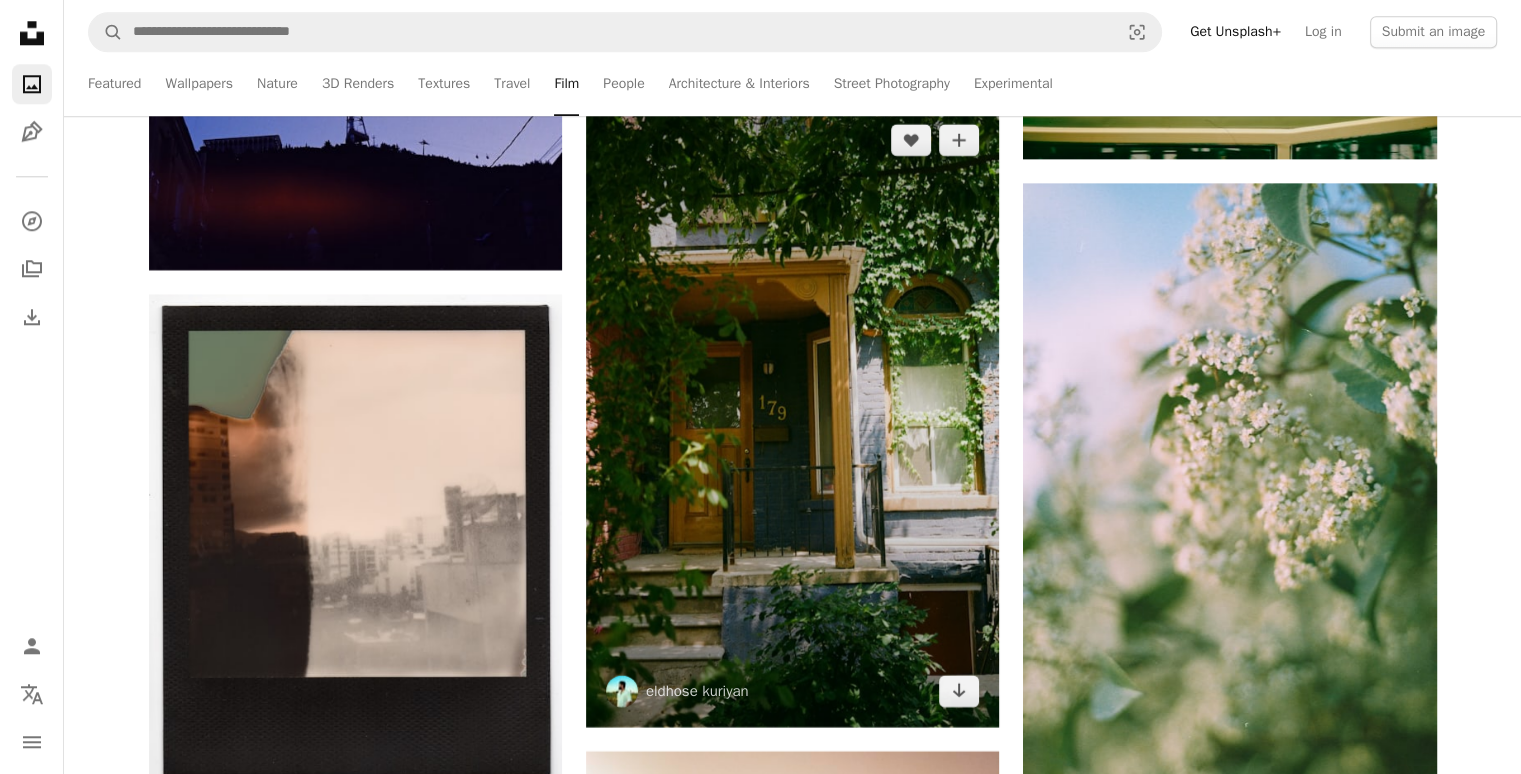 click at bounding box center [792, 415] 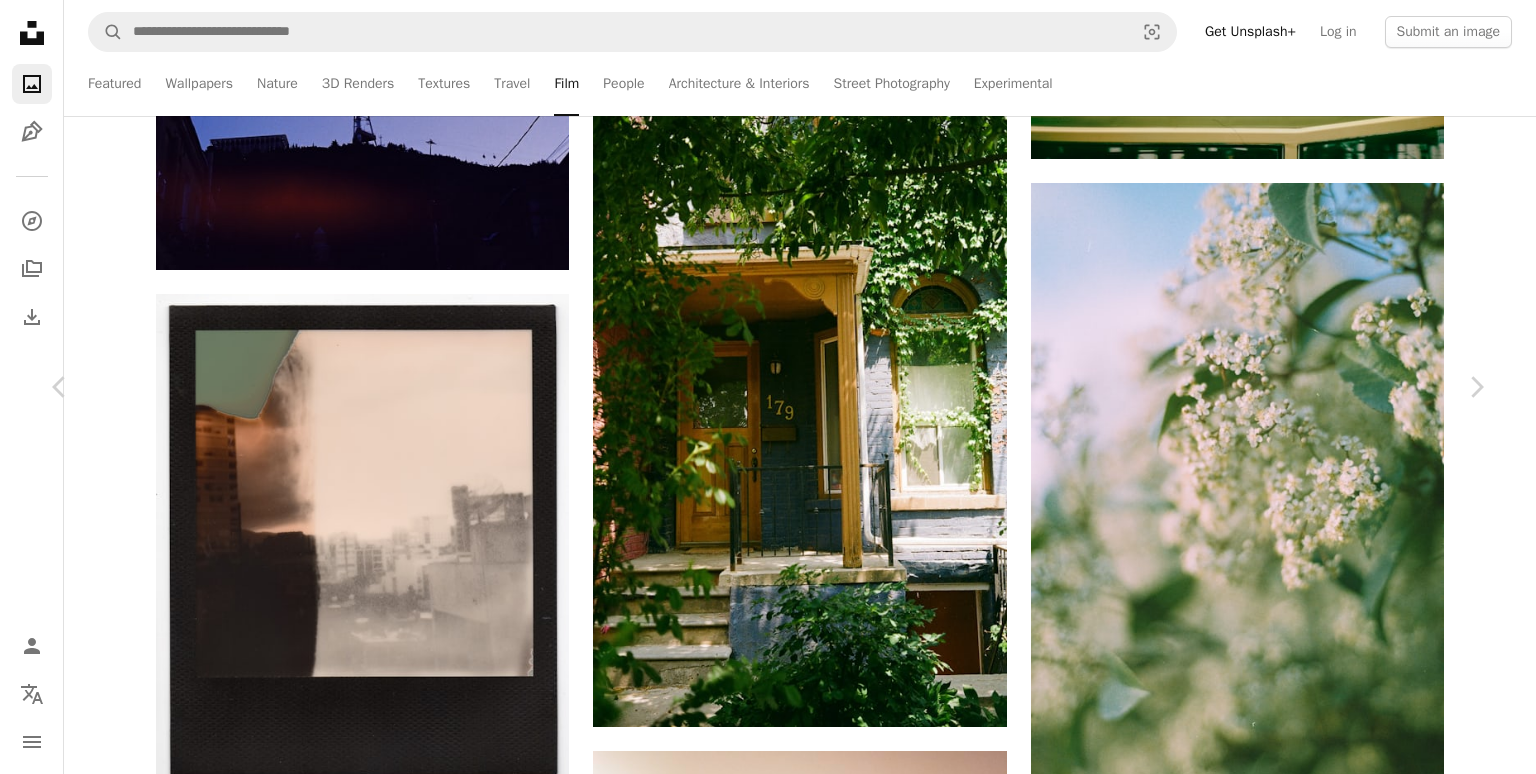click on "Download free" at bounding box center [1287, 3133] 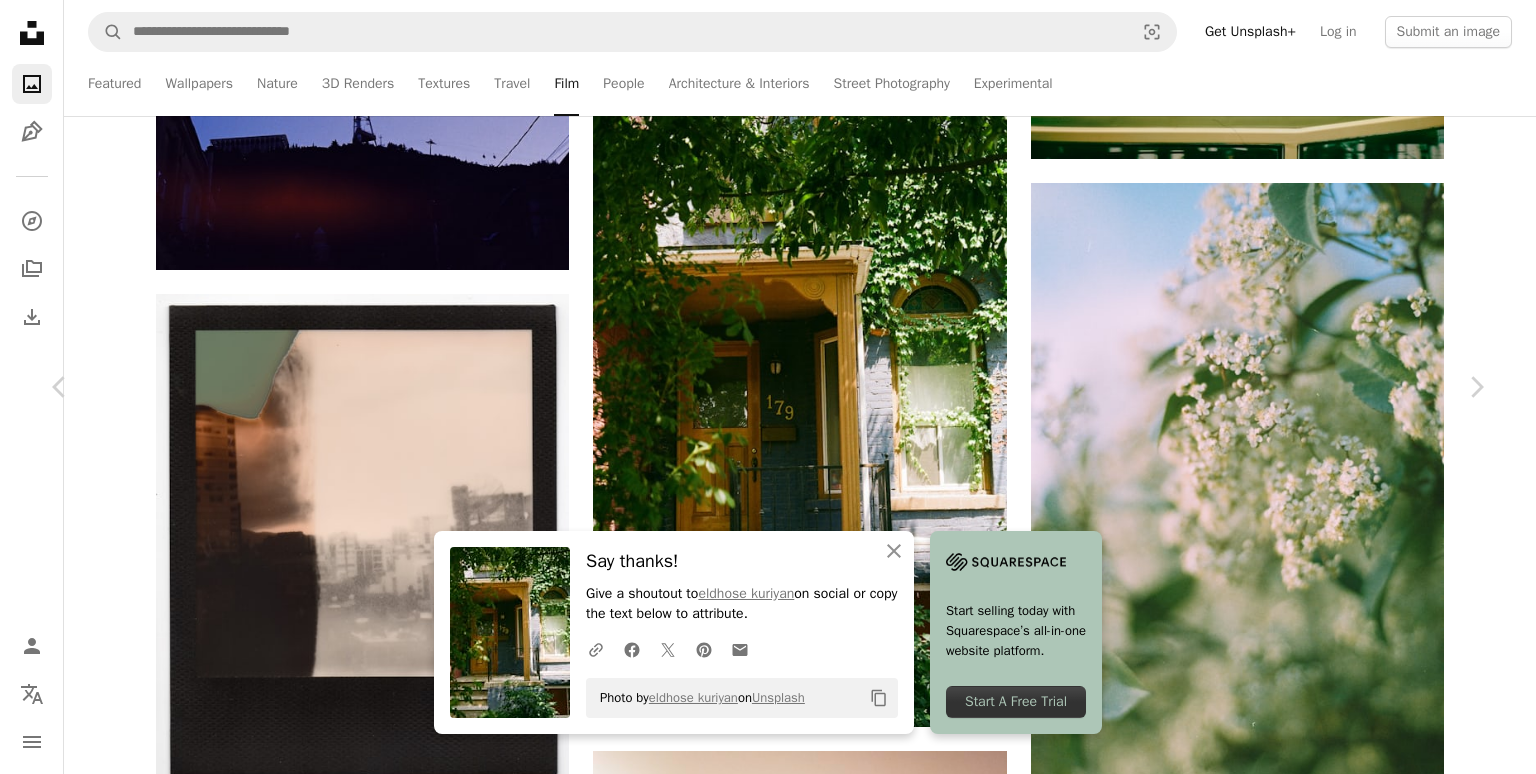 click on "An X shape Chevron left Chevron right An X shape Close Say thanks! Give a shoutout to  [PERSON]  on social or copy the text below to attribute. A URL sharing icon (chains) Facebook icon X (formerly Twitter) icon Pinterest icon An envelope Photo by  [PERSON]  on  Unsplash
Copy content Start selling today with Squarespace’s all-in-one website platform. Start A Free Trial [PERSON] [PERSON] A heart A plus sign Download free Chevron down Zoom in Views 241,756 Downloads 1,918 Featured in Film A forward-right arrow Share Info icon Info More Actions Calendar outlined Published  3 weeks ago Camera NORITSU KOKI, EZ Controller Safety Free to use under the  Unsplash License summer vintage canada toronto street photography film photography film photo analogue photography ontario analog photography shot on film kodak analogue photo analog photo photographers china town house plant door Free pictures Browse premium related images on iStock  |  Save 20% with code UNSPLASH20  ↗ Cj" at bounding box center (768, 3473) 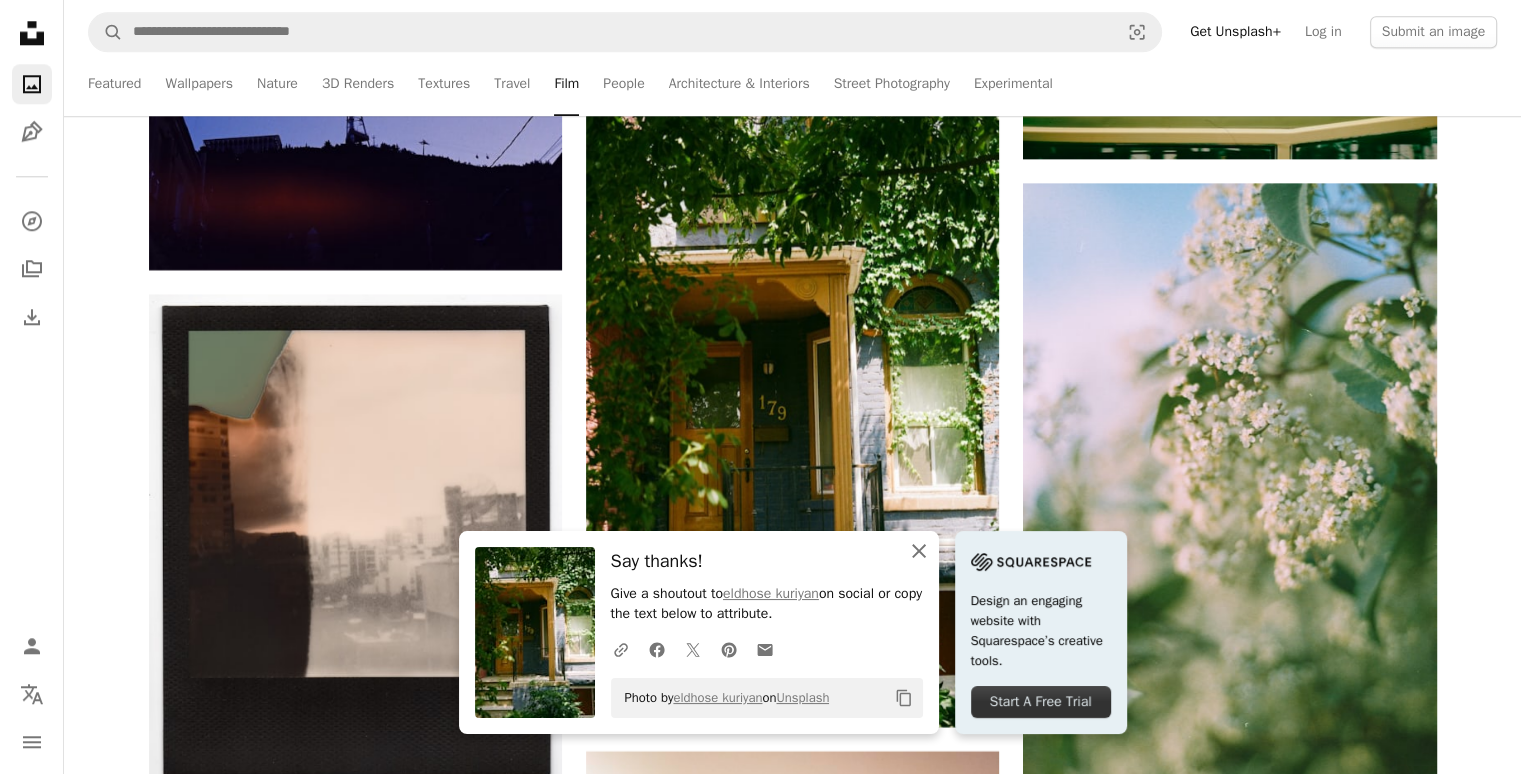 click on "An X shape" 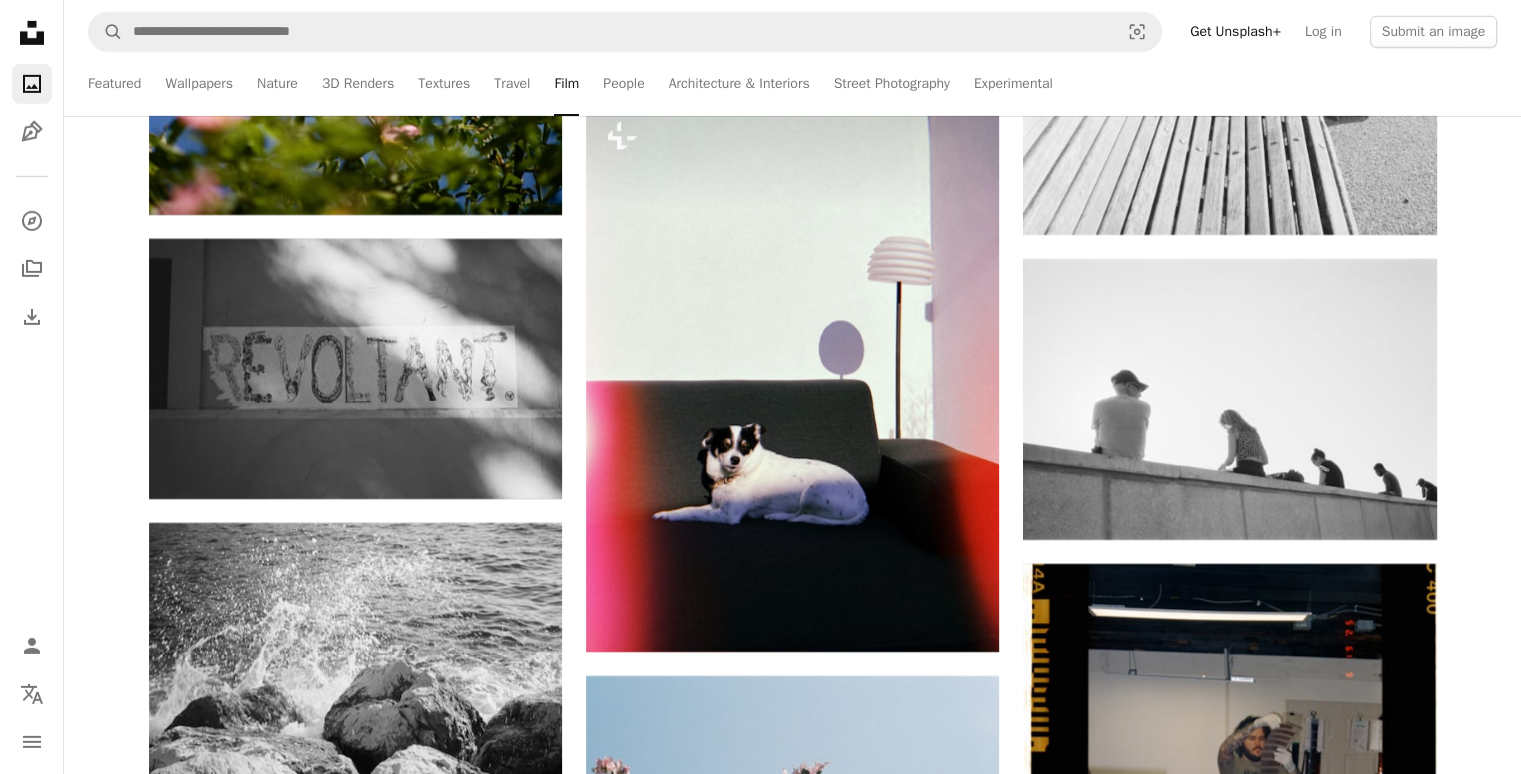 scroll, scrollTop: 14414, scrollLeft: 0, axis: vertical 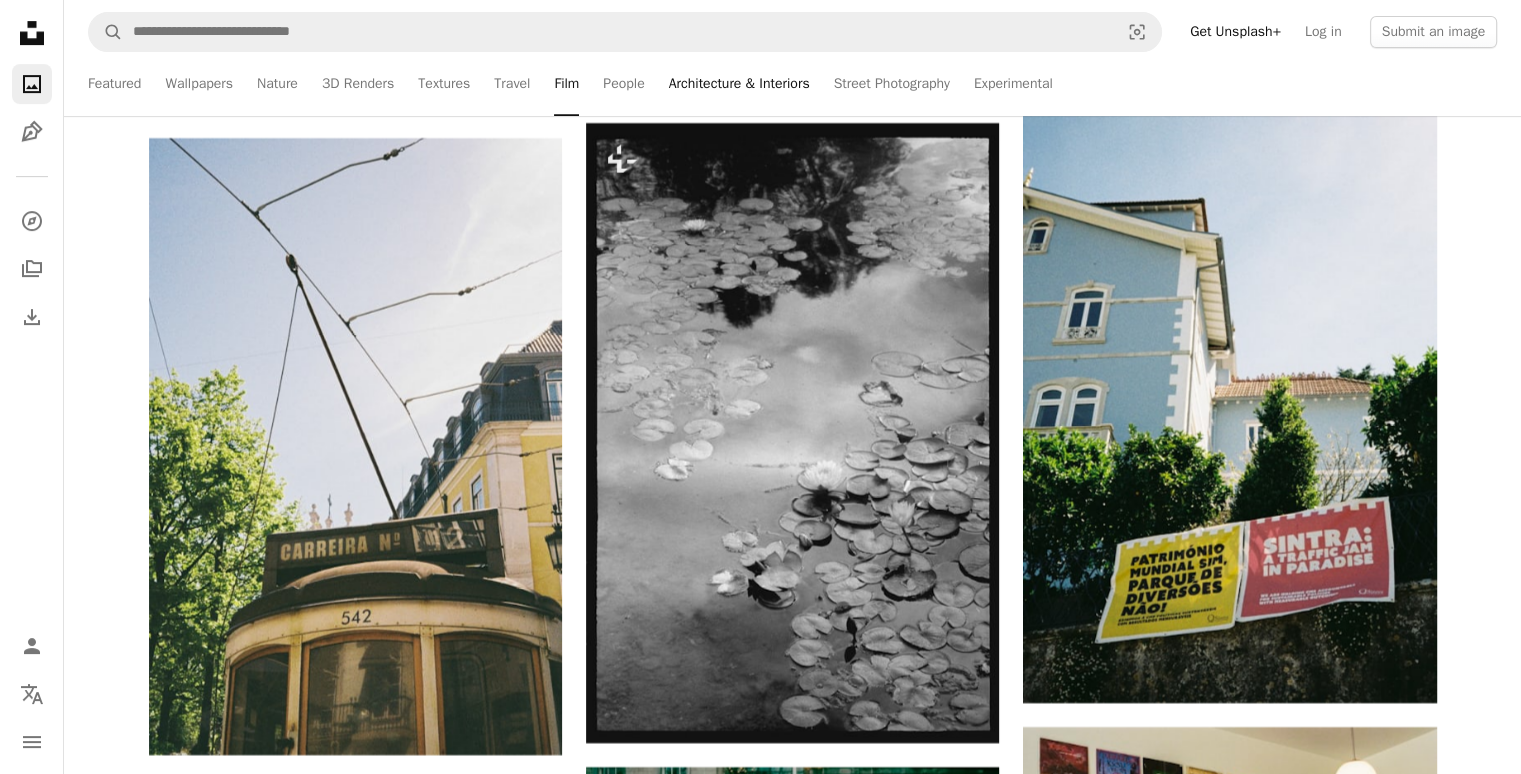click on "Architecture & Interiors" at bounding box center (739, 84) 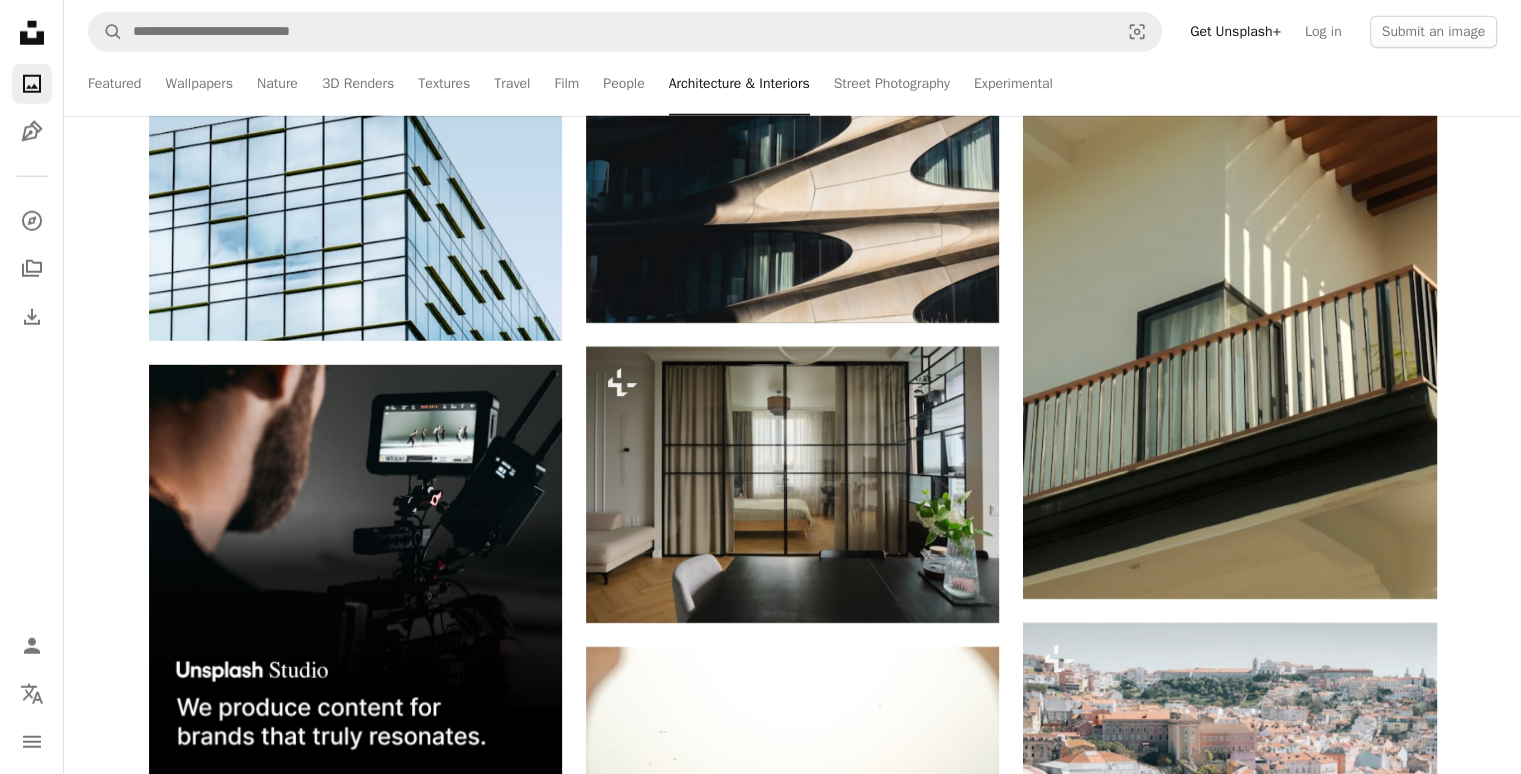 scroll, scrollTop: 5604, scrollLeft: 0, axis: vertical 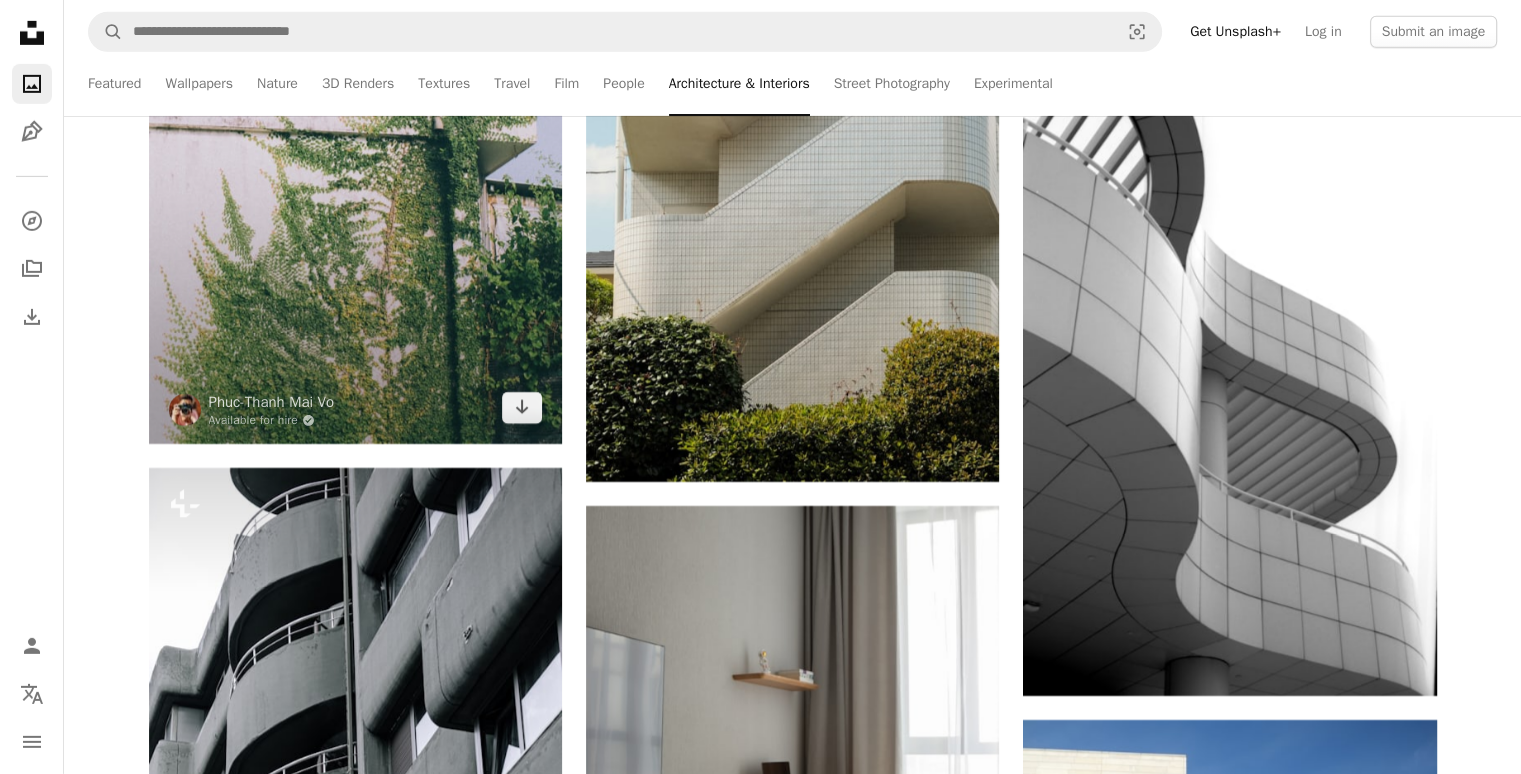 click at bounding box center (355, 134) 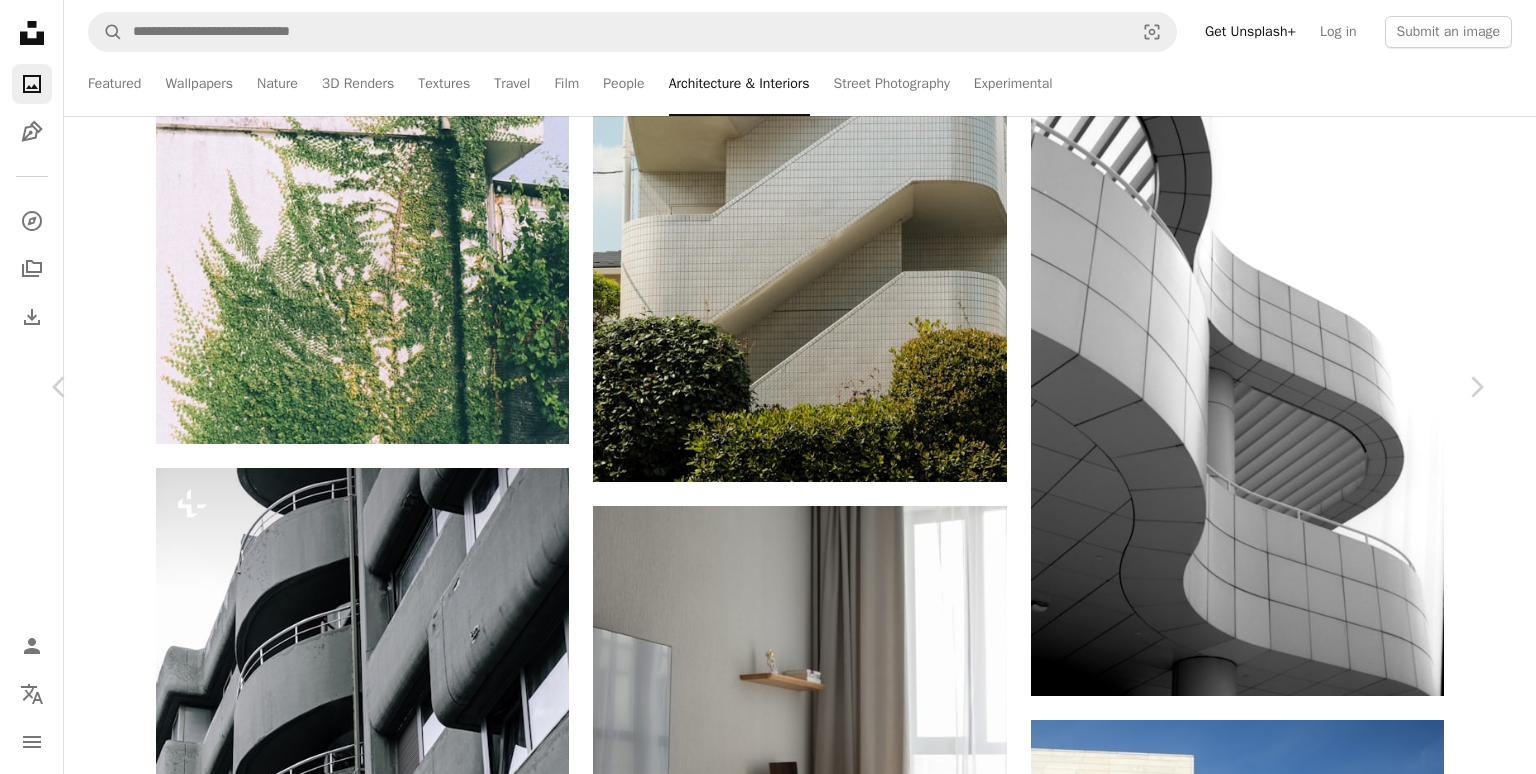 click on "An X shape Chevron left Chevron right [PERSON] Available for hire A checkmark inside of a circle A heart A plus sign Download free Chevron down Zoom in Views 57,327 Downloads 500 Featured in Architecture & Interiors A forward-right arrow Share Info icon Info More Actions Calendar outlined Published on  March 2, 2025 Camera SONY, ILCE-6400 Safety Free to use under the  Unsplash License building house housing roof Browse premium related images on iStock  |  Save 20% with code UNSPLASH20 View more on iStock  ↗ Related images A heart A plus sign [PERSON] Available for hire A checkmark inside of a circle Arrow pointing down A heart A plus sign [PERSON] Available for hire A checkmark inside of a circle Arrow pointing down Plus sign for Unsplash+ A heart A plus sign [PERSON] For  Unsplash+ A lock Download A heart A plus sign [PERSON] Available for hire A checkmark inside of a circle Arrow pointing down A heart A plus sign [PERSON] Arrow pointing down A heart A plus sign [PERSON]" at bounding box center [768, 5648] 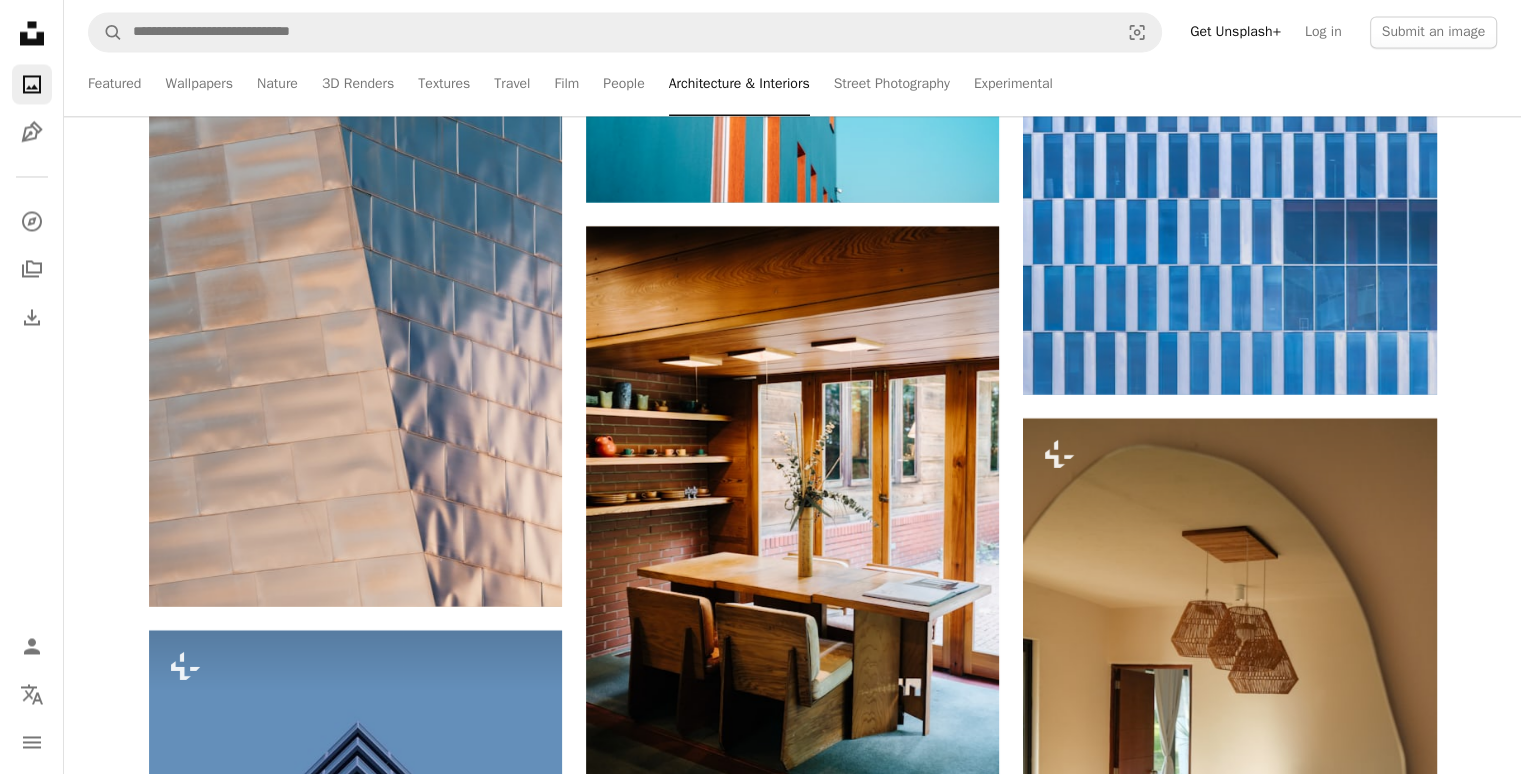 scroll, scrollTop: 18828, scrollLeft: 0, axis: vertical 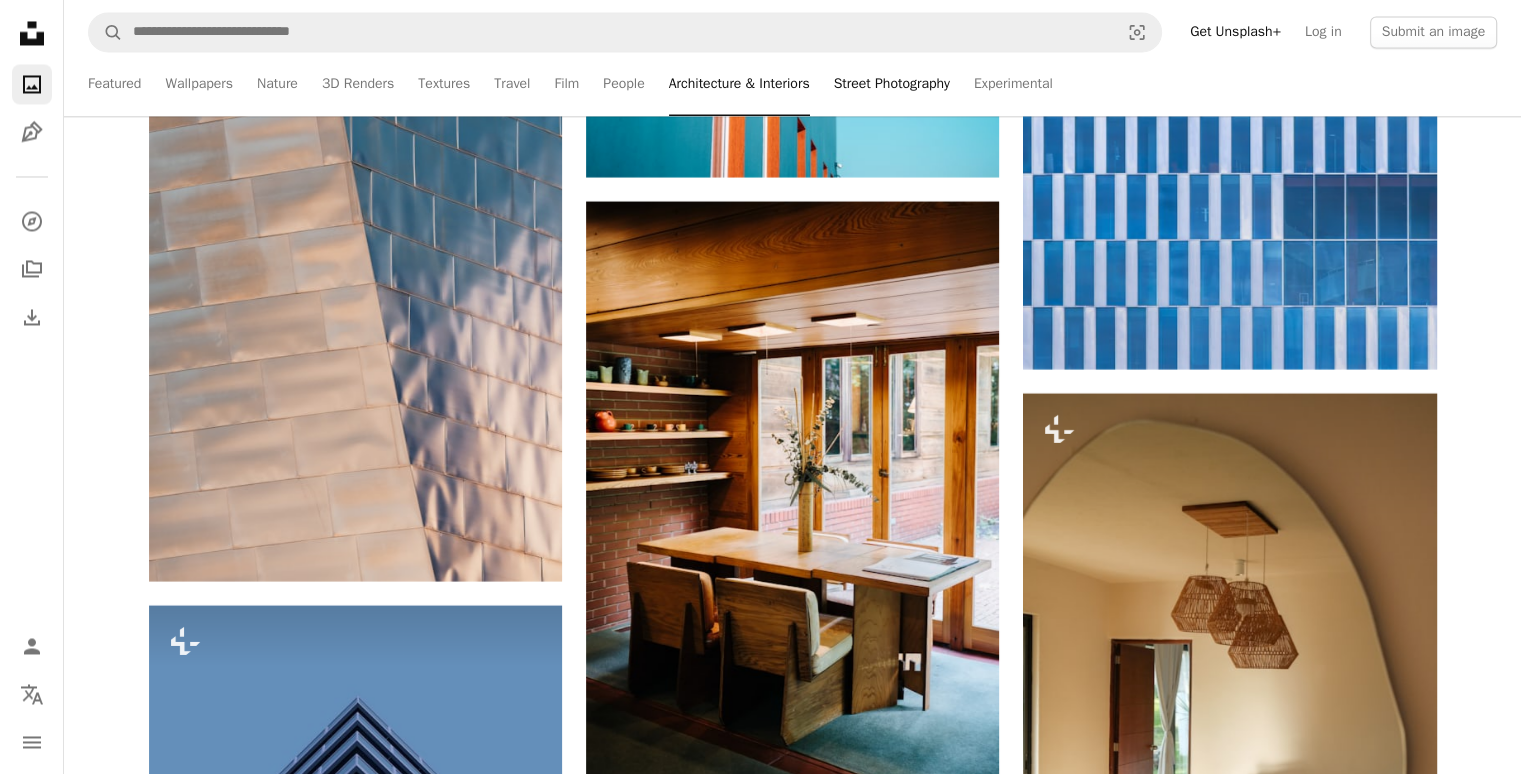 click on "Street Photography" at bounding box center (892, 84) 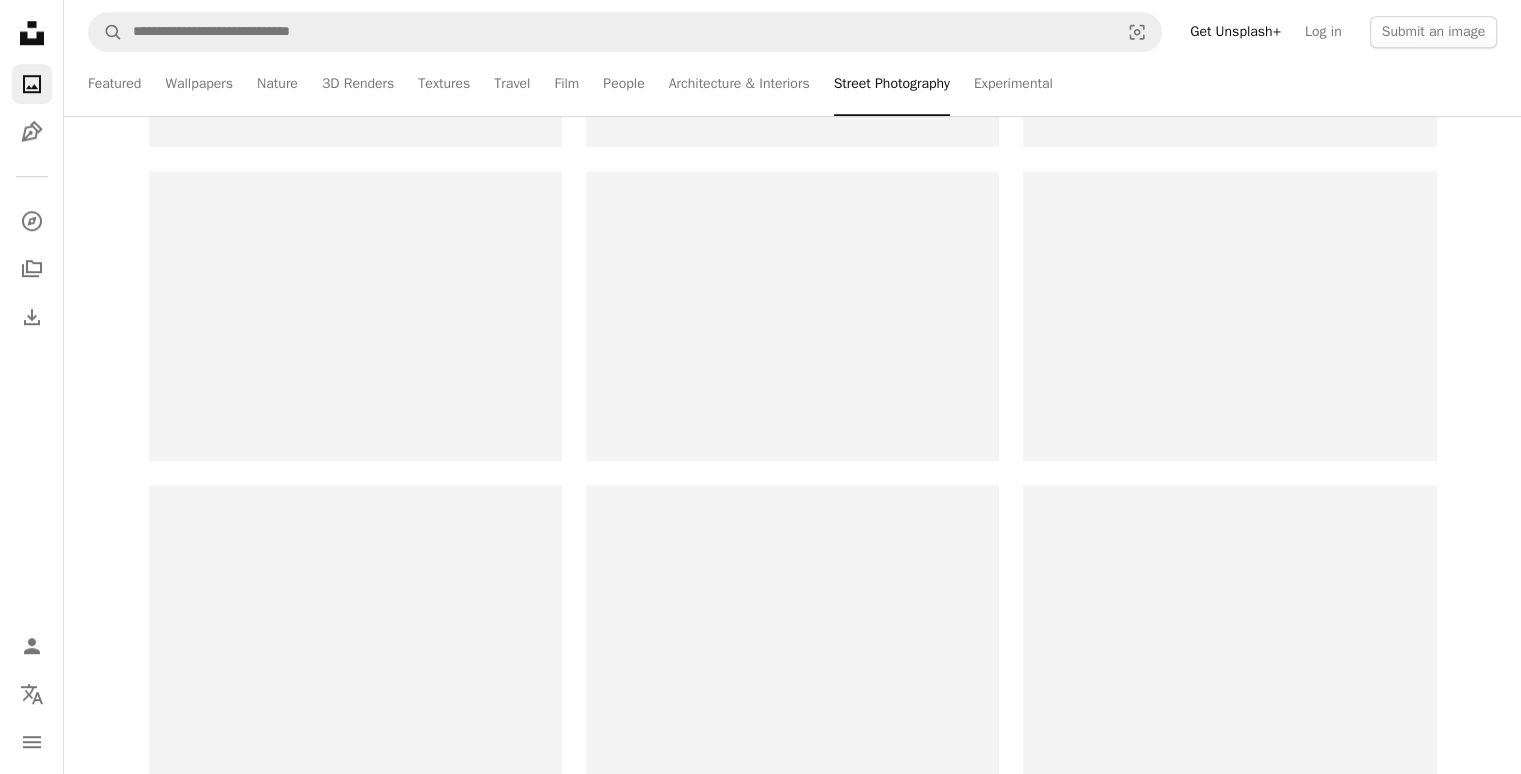 scroll, scrollTop: 0, scrollLeft: 0, axis: both 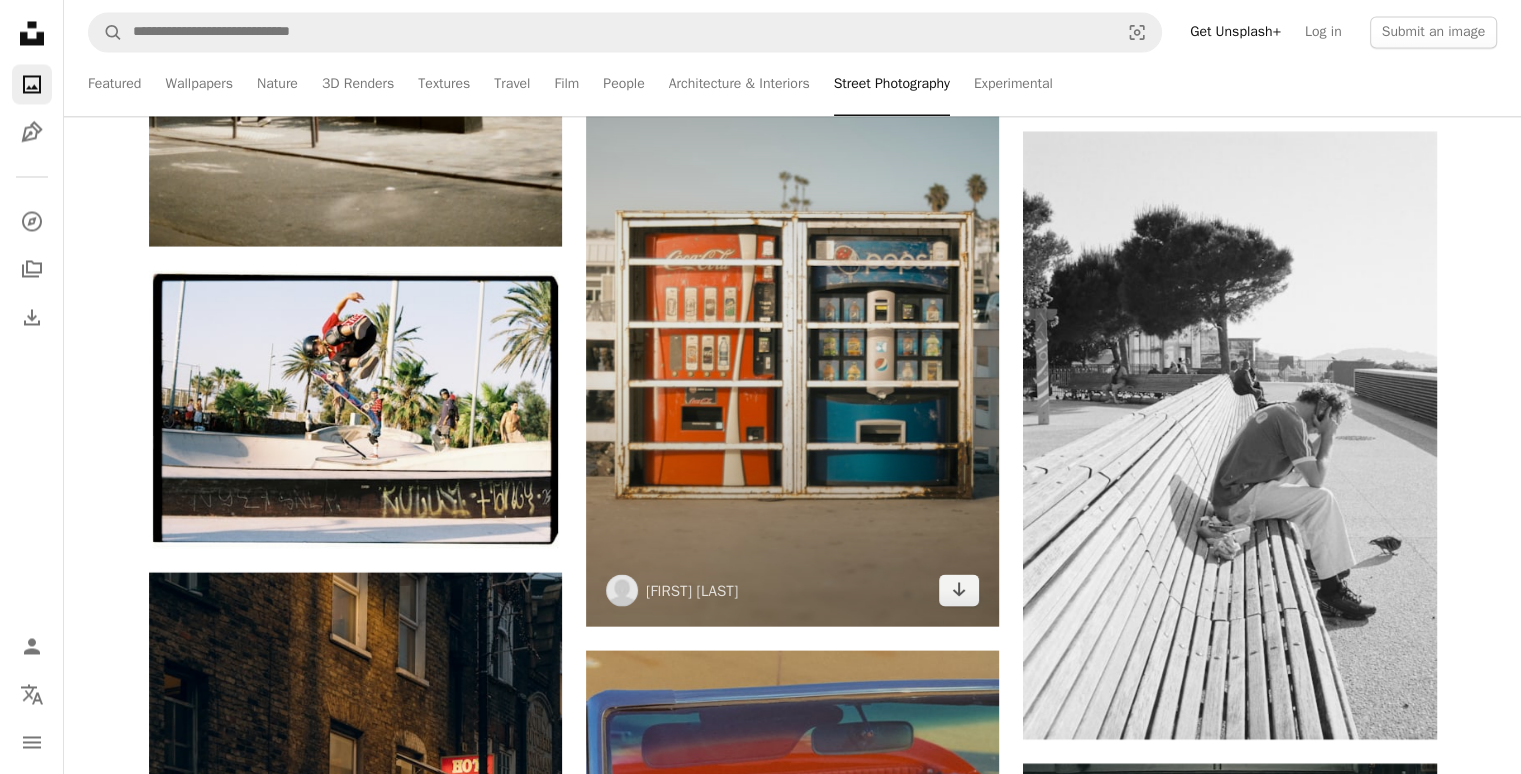 click at bounding box center [792, 316] 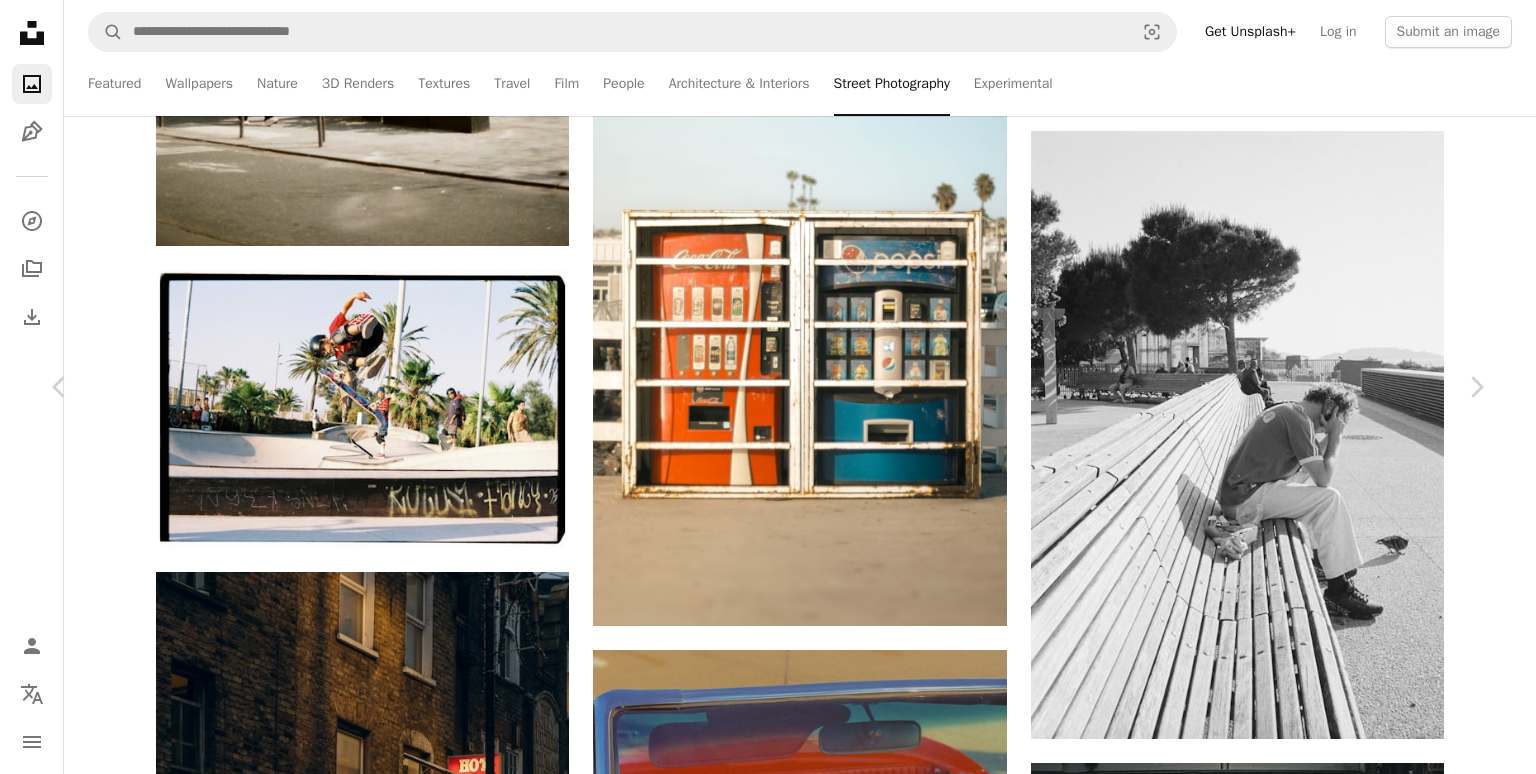 click on "Download free" at bounding box center (1287, 3666) 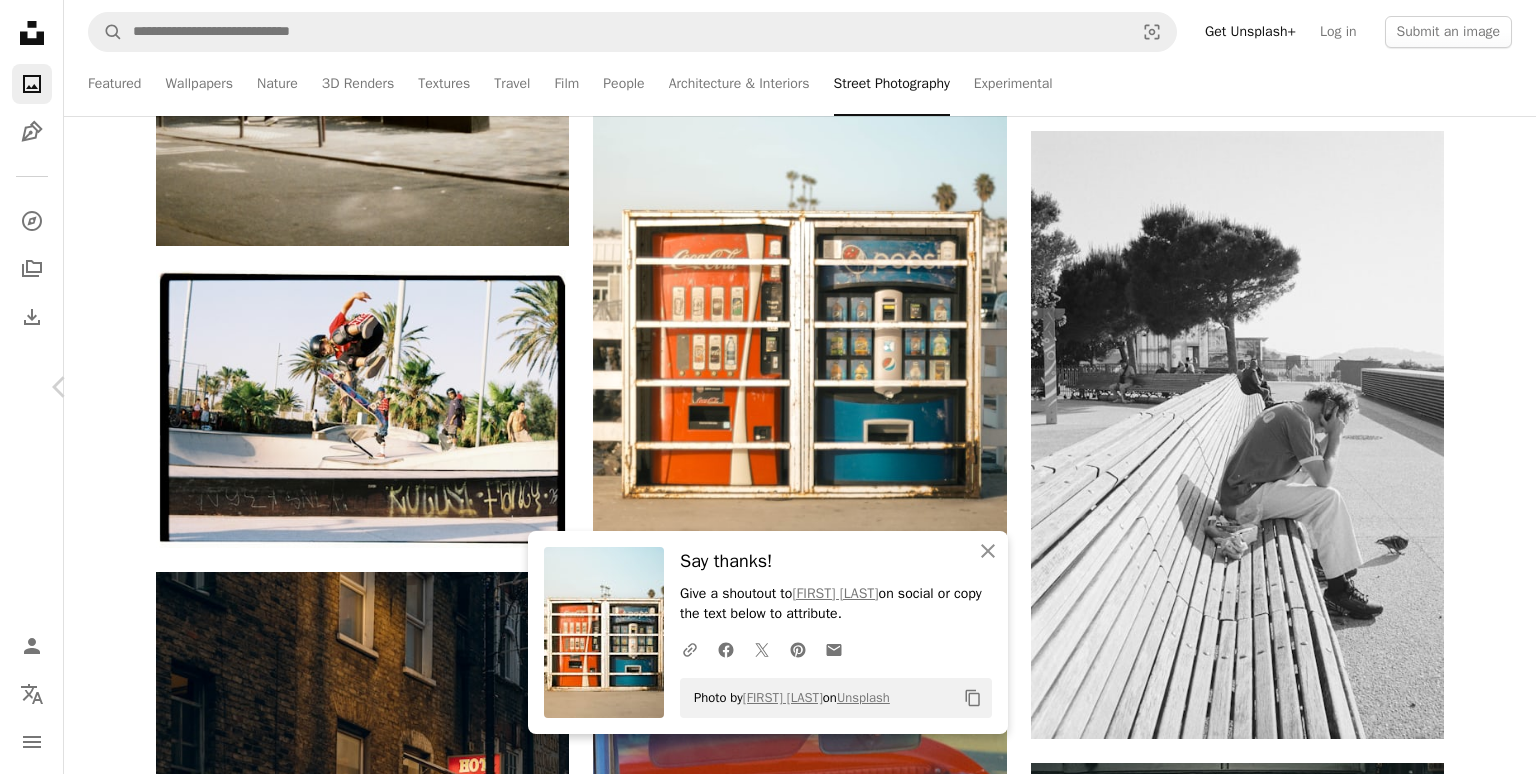 click on "Chevron right" at bounding box center [1476, 387] 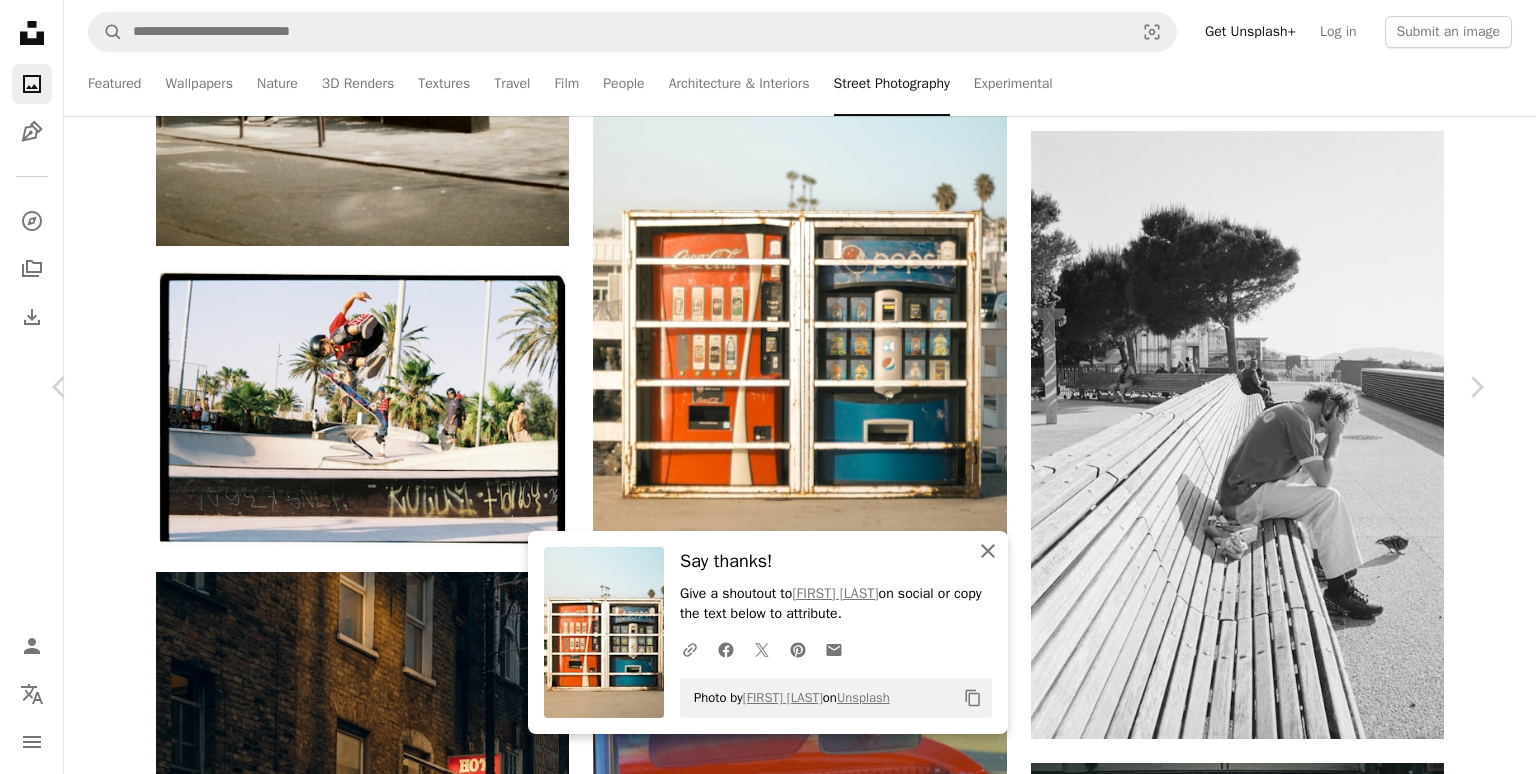 click on "An X shape" 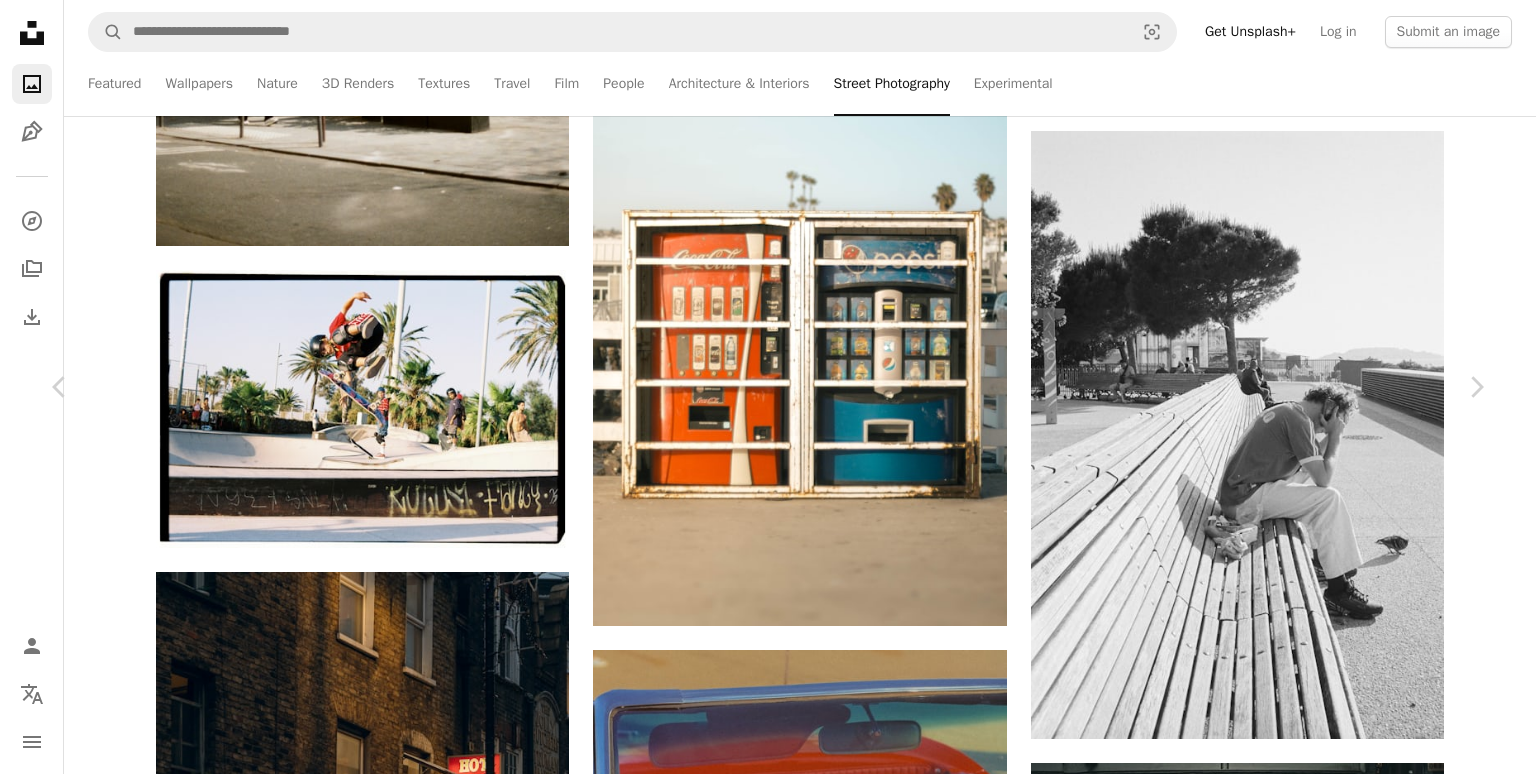 click on "An X shape Chevron left Chevron right [PERSON] Available for hire A checkmark inside of a circle A heart A plus sign Download free Chevron down Zoom in Views 268,960 Downloads 4,705 Featured in Street Photography A forward-right arrow Share Info icon Info More Actions A map marker [JAPANESE_ADDRESS] Calendar outlined Published  2 weeks ago Camera SONY, ILCE-6400 Safety Free to use under the  Unsplash License street photography Browse premium related images on iStock  |  Save 20% with code UNSPLASH20 View more on iStock  ↗ Related images A heart A plus sign [PERSON] Arrow pointing down Plus sign for Unsplash+ A heart A plus sign Getty Images For  Unsplash+ A lock Download A heart A plus sign [PERSON] Arrow pointing down A heart A plus sign [PERSON] Arrow pointing down A heart A plus sign [PERSON] Available for hire A checkmark inside of a circle Arrow pointing down Plus sign for Unsplash+ A heart A plus sign Getty Images For  Unsplash+ A lock Download A heart Cj" at bounding box center [768, 4006] 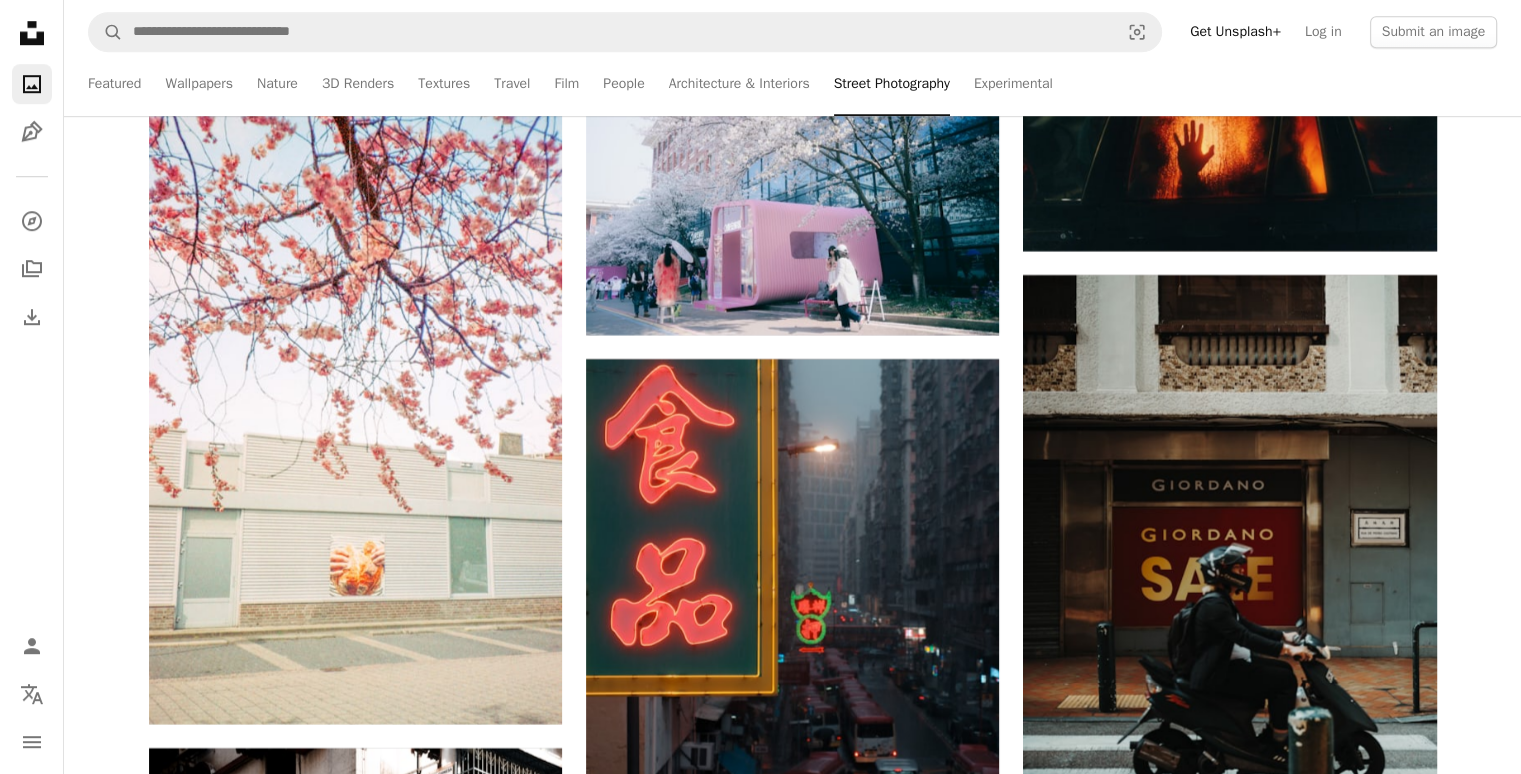 scroll, scrollTop: 16813, scrollLeft: 0, axis: vertical 